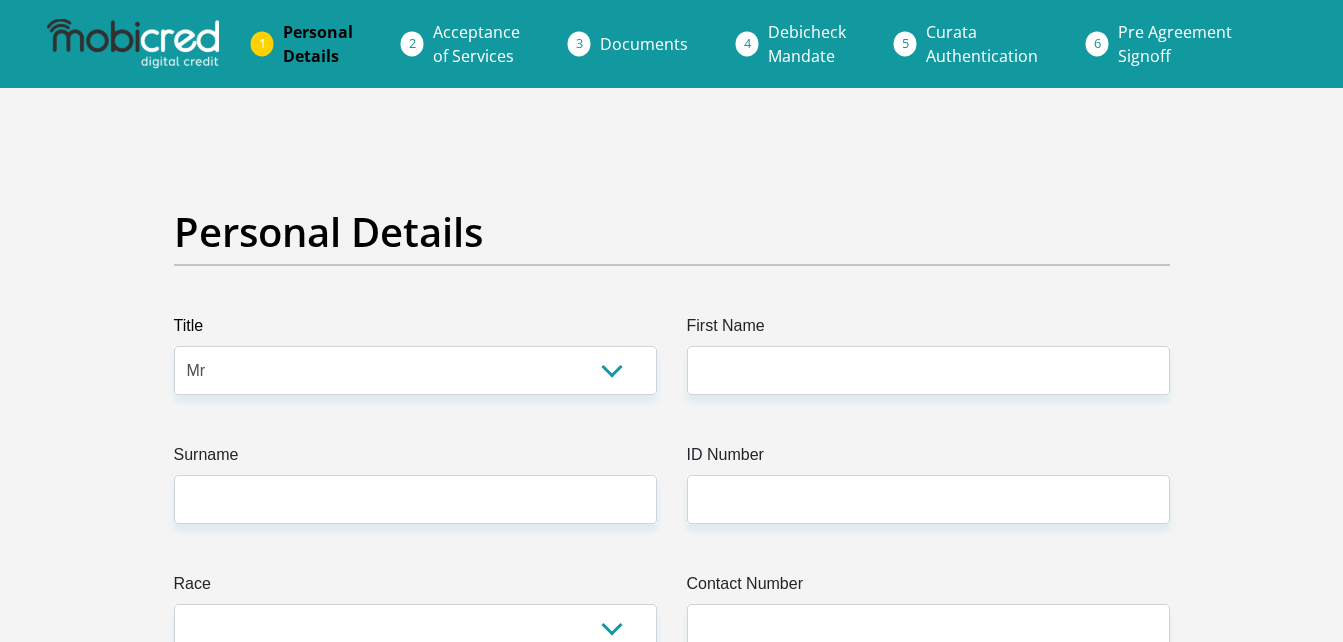 select on "Mr" 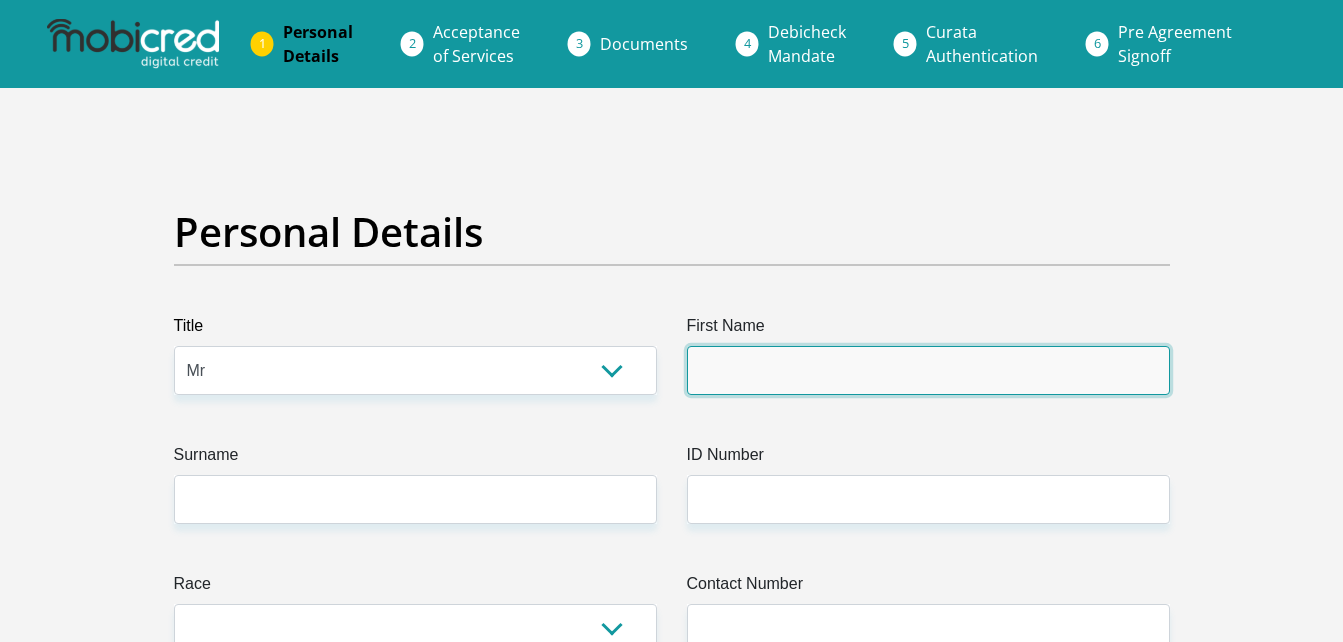 click on "First Name" at bounding box center (928, 370) 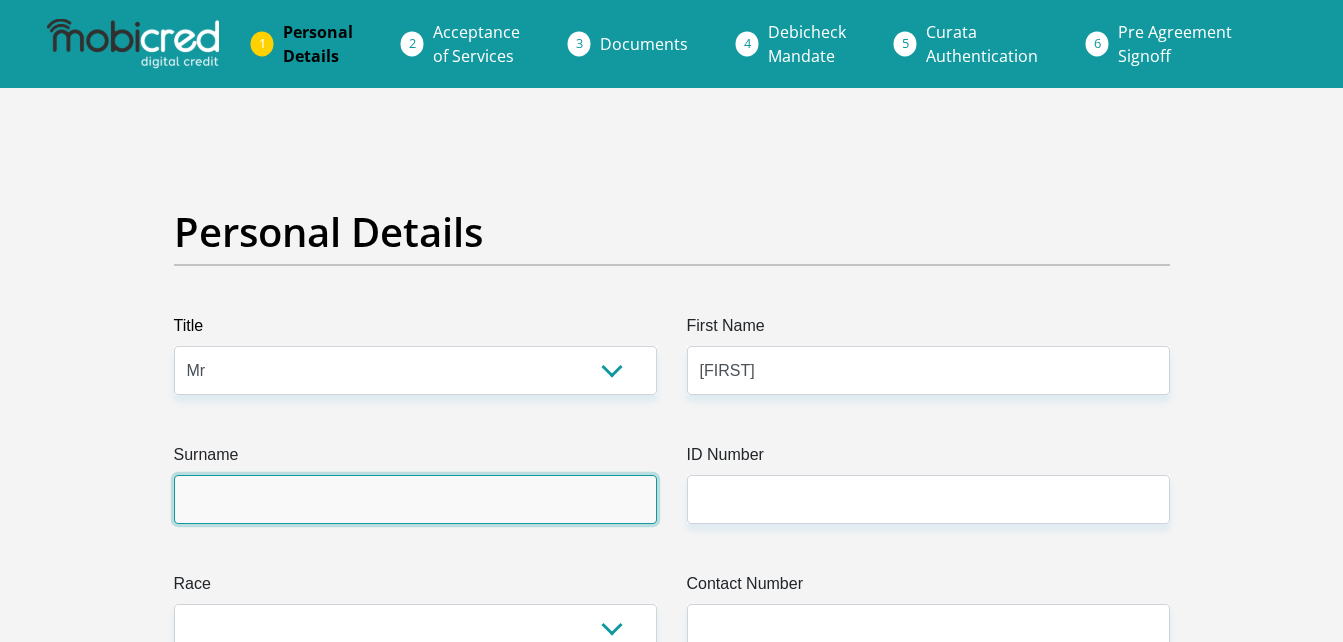 type on "[LAST]" 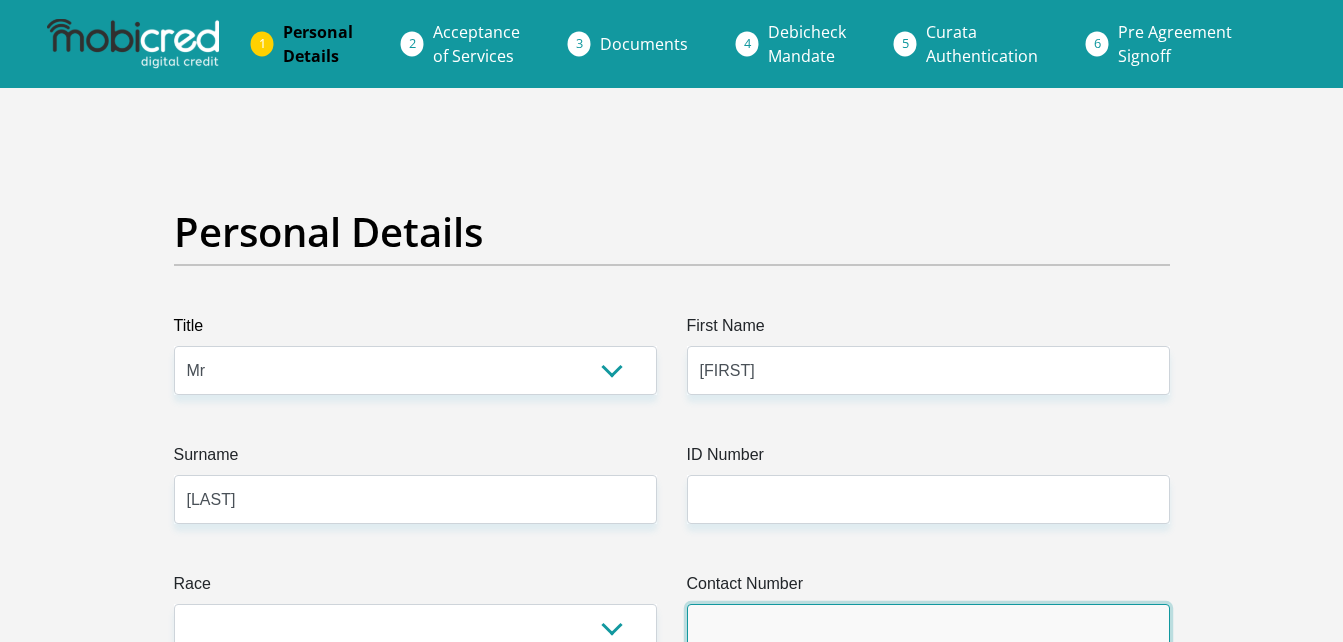 type on "[PHONE]" 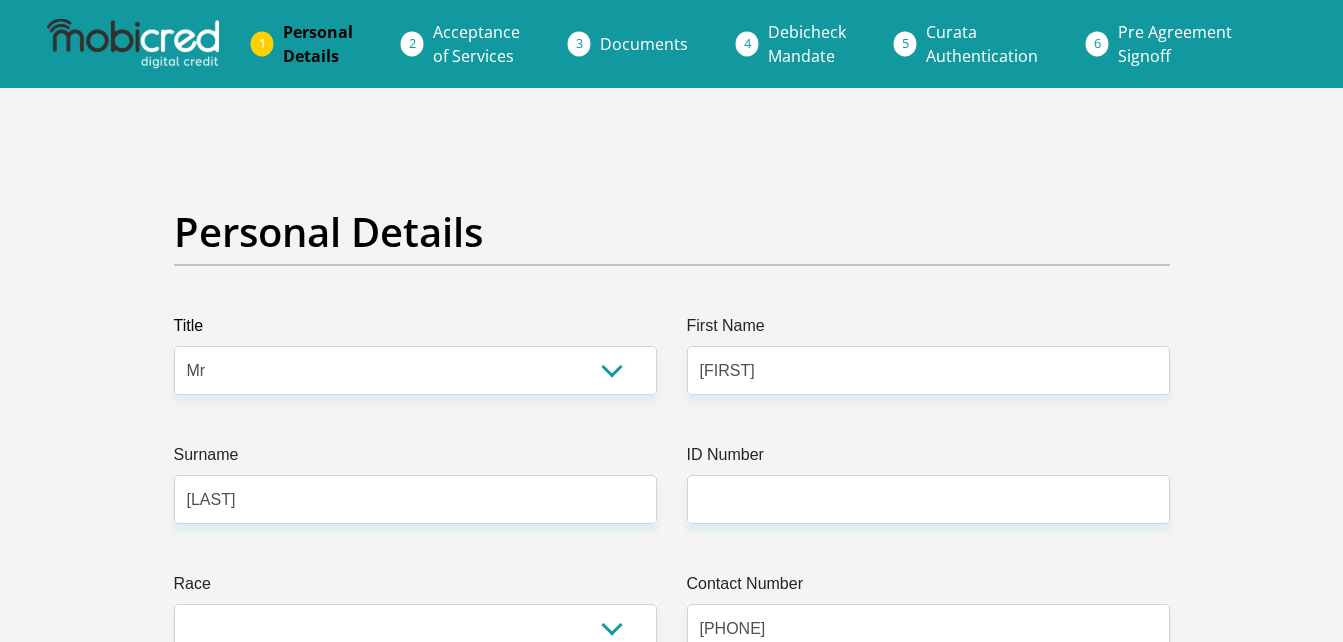 select on "ZAF" 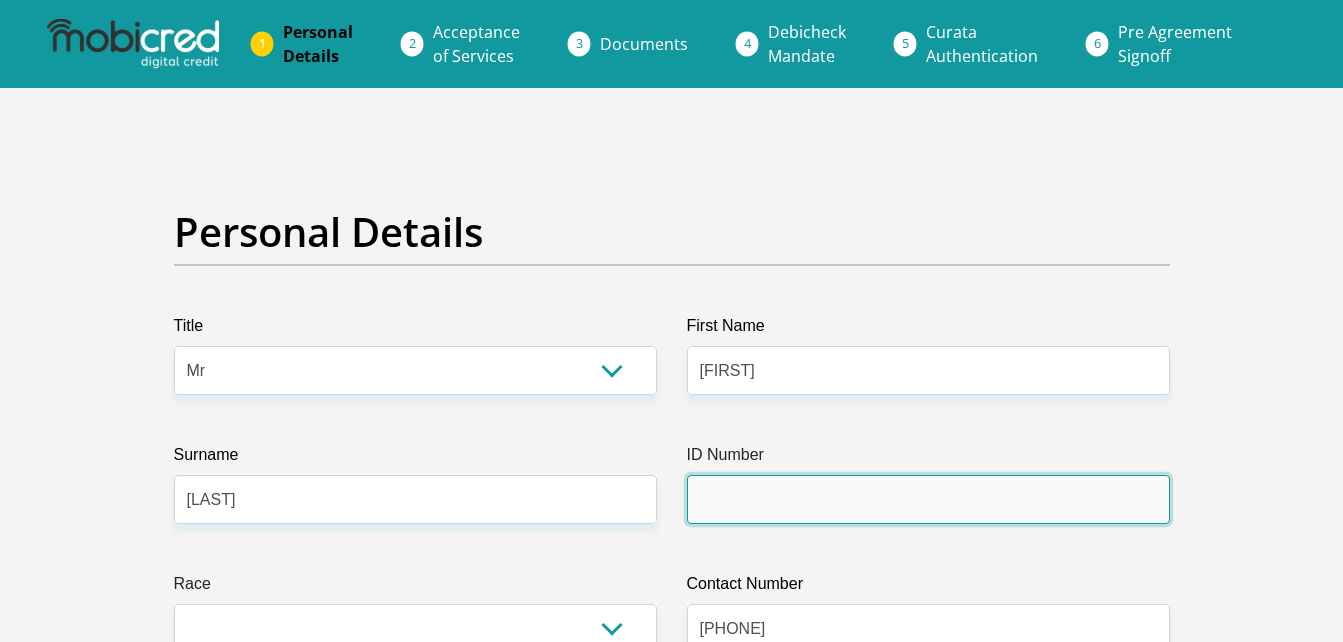 click on "ID Number" at bounding box center (928, 499) 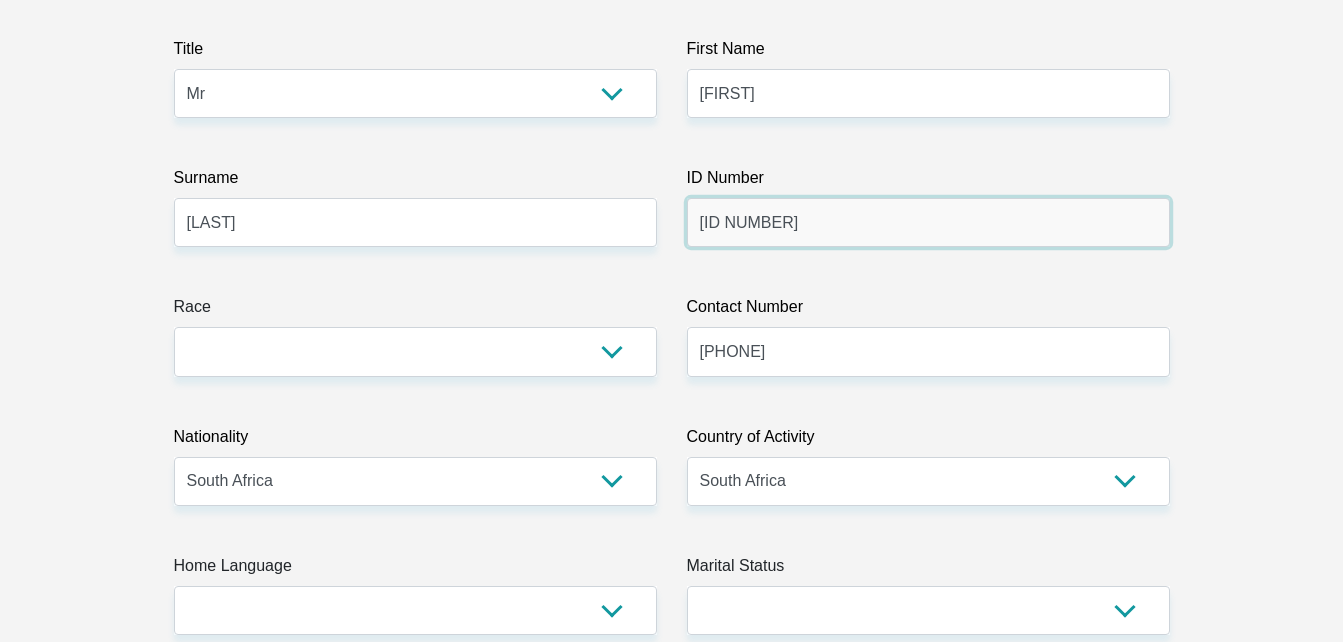 scroll, scrollTop: 614, scrollLeft: 0, axis: vertical 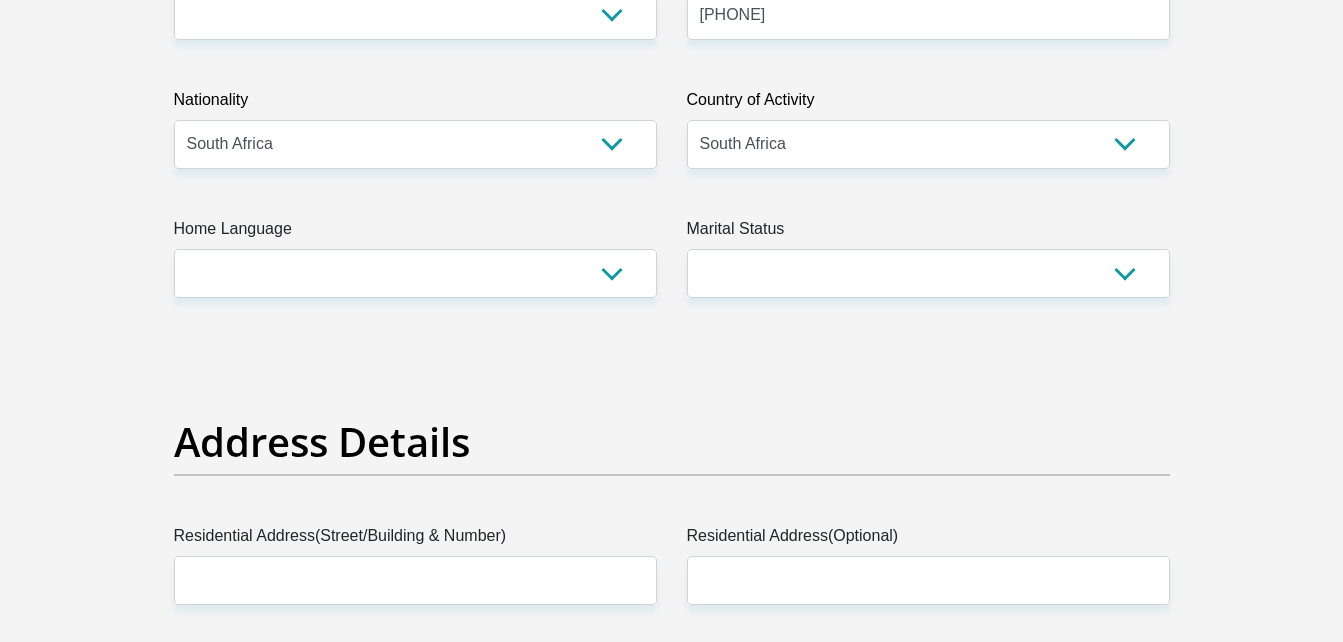 type on "[ID NUMBER]" 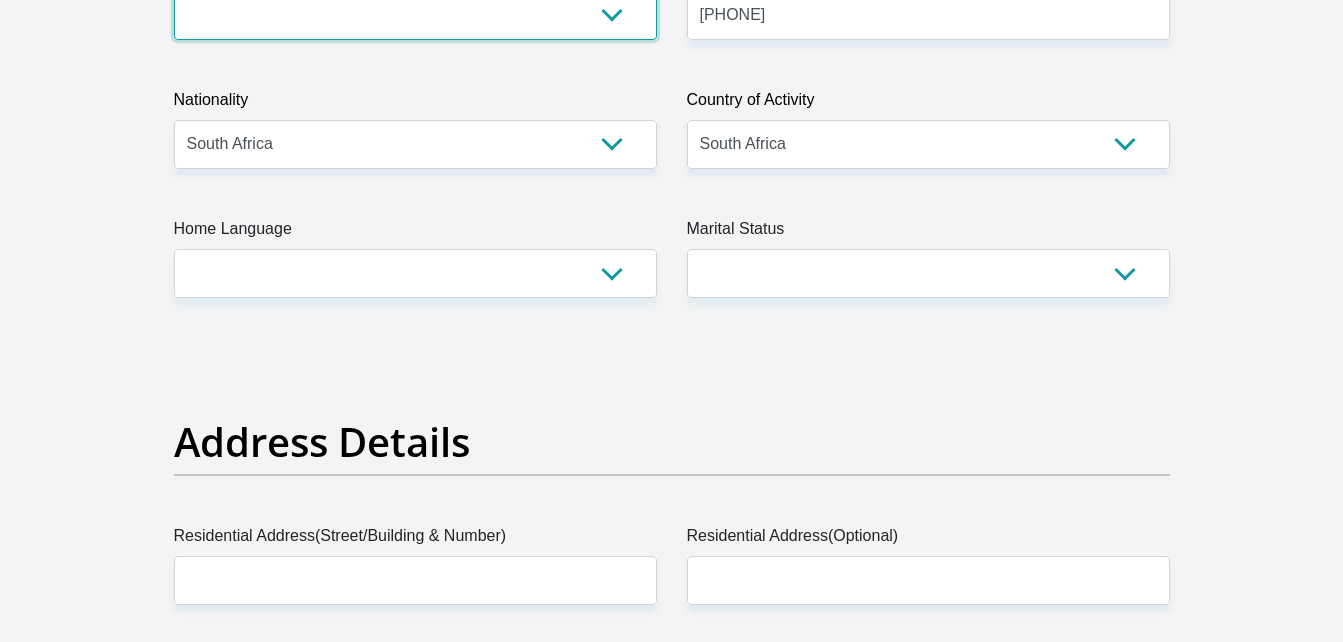 scroll, scrollTop: 604, scrollLeft: 0, axis: vertical 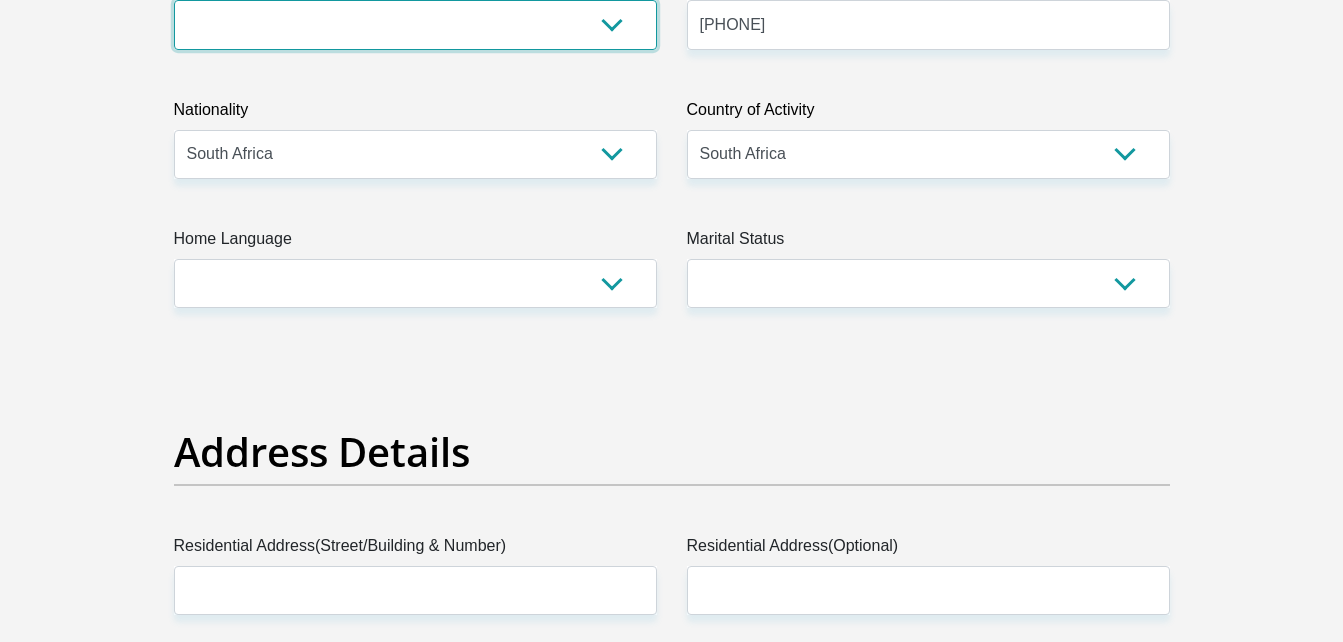 click on "Black
Coloured
Indian
White
Other" at bounding box center (415, 24) 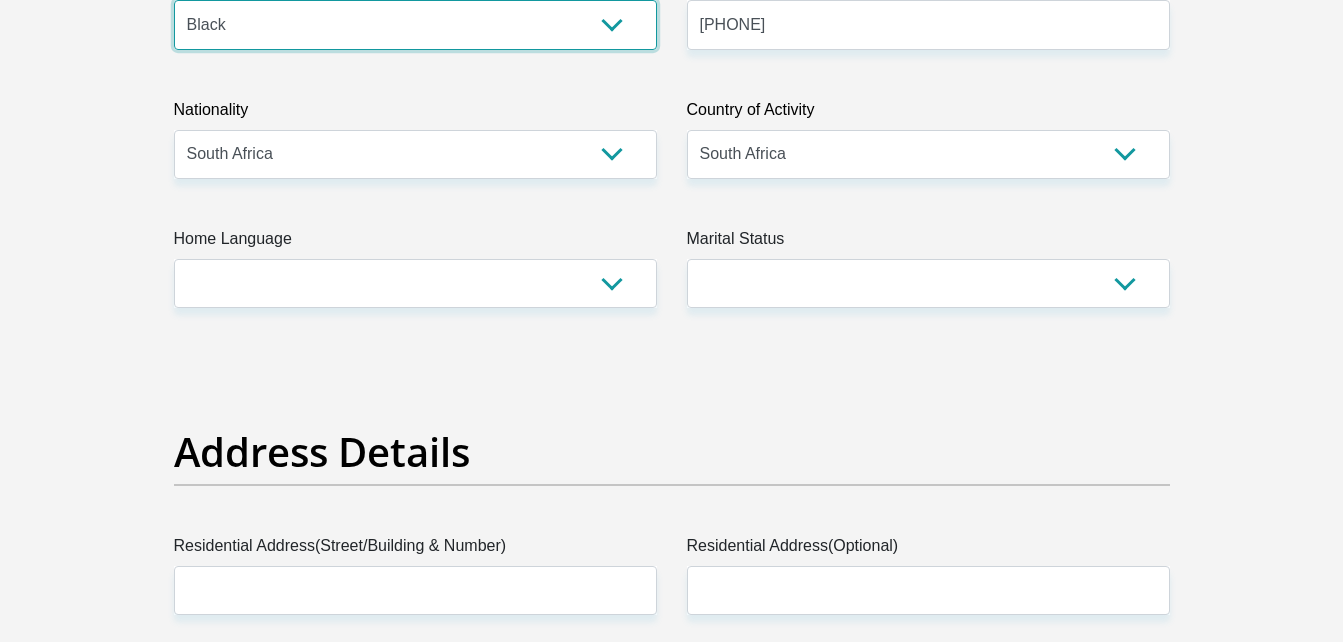 click on "Black
Coloured
Indian
White
Other" at bounding box center [415, 24] 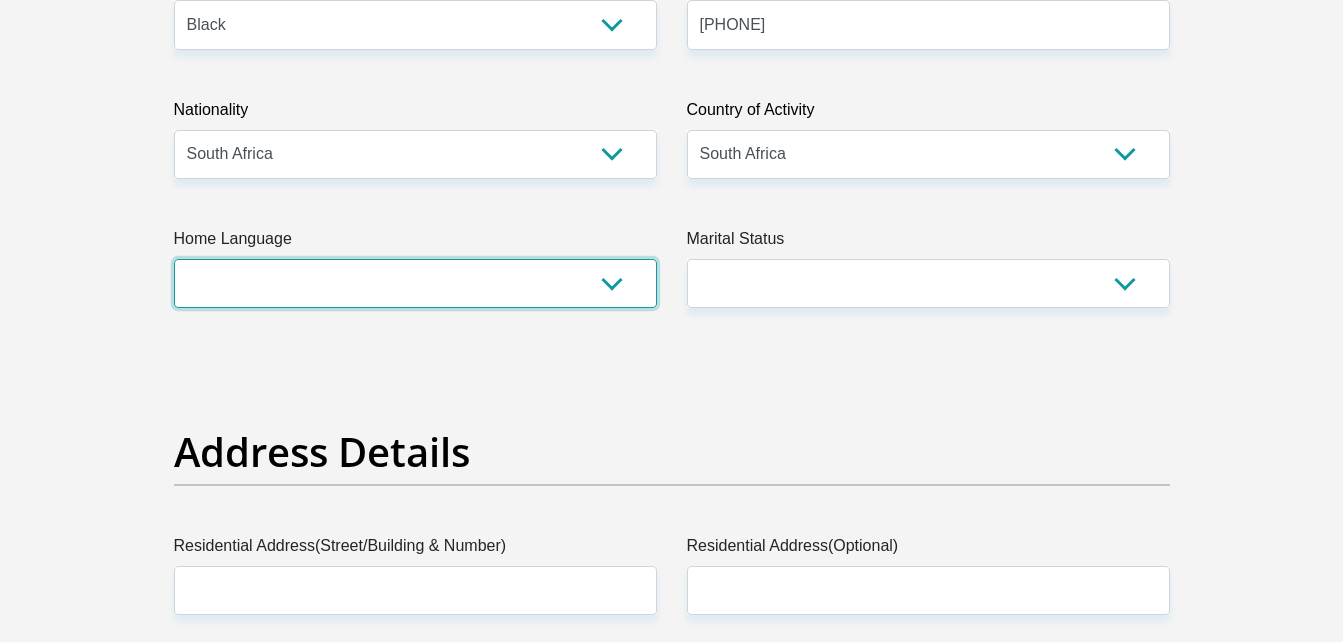 click on "Afrikaans
English
Sepedi
South Ndebele
Southern Sotho
Swati
Tsonga
Tswana
Venda
Xhosa
Zulu
Other" at bounding box center (415, 283) 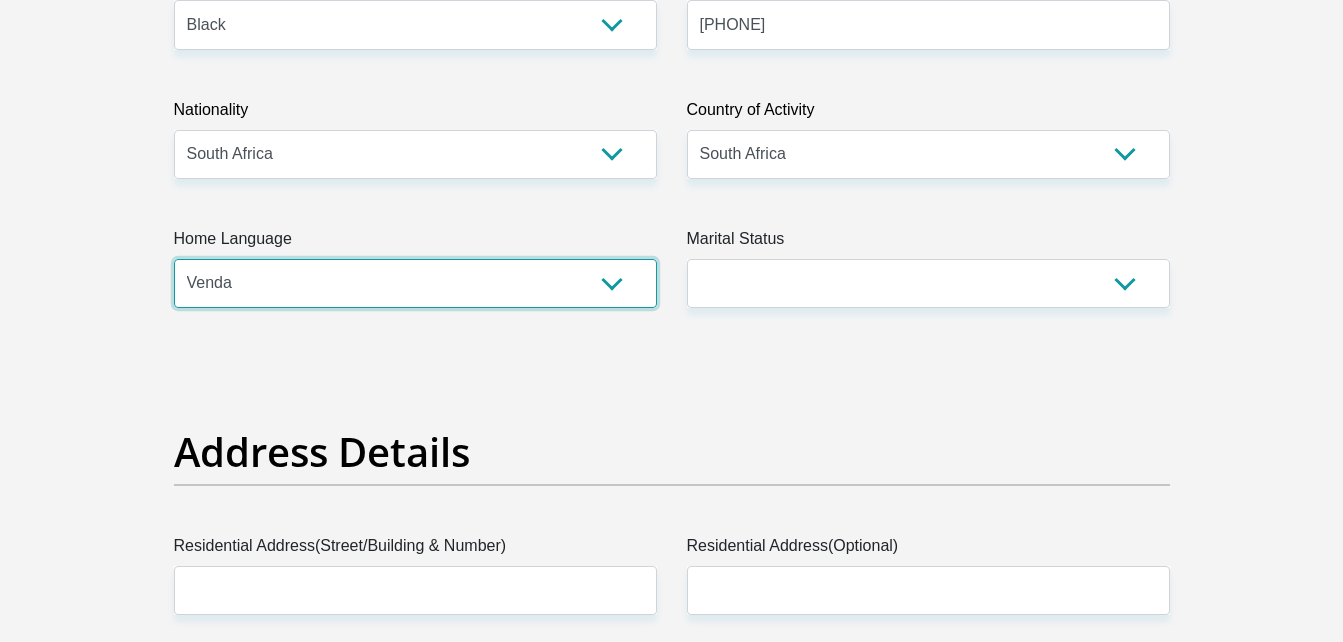 click on "Afrikaans
English
Sepedi
South Ndebele
Southern Sotho
Swati
Tsonga
Tswana
Venda
Xhosa
Zulu
Other" at bounding box center [415, 283] 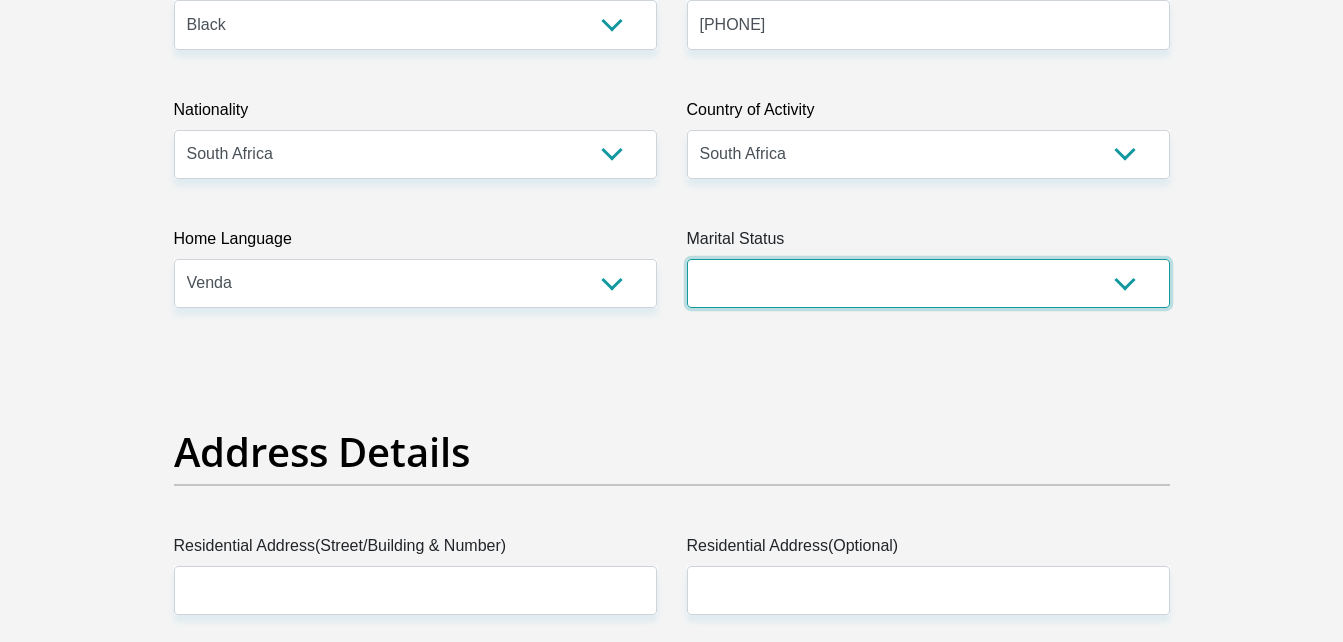 click on "Married ANC
Single
Divorced
Widowed
Married COP or Customary Law" at bounding box center (928, 283) 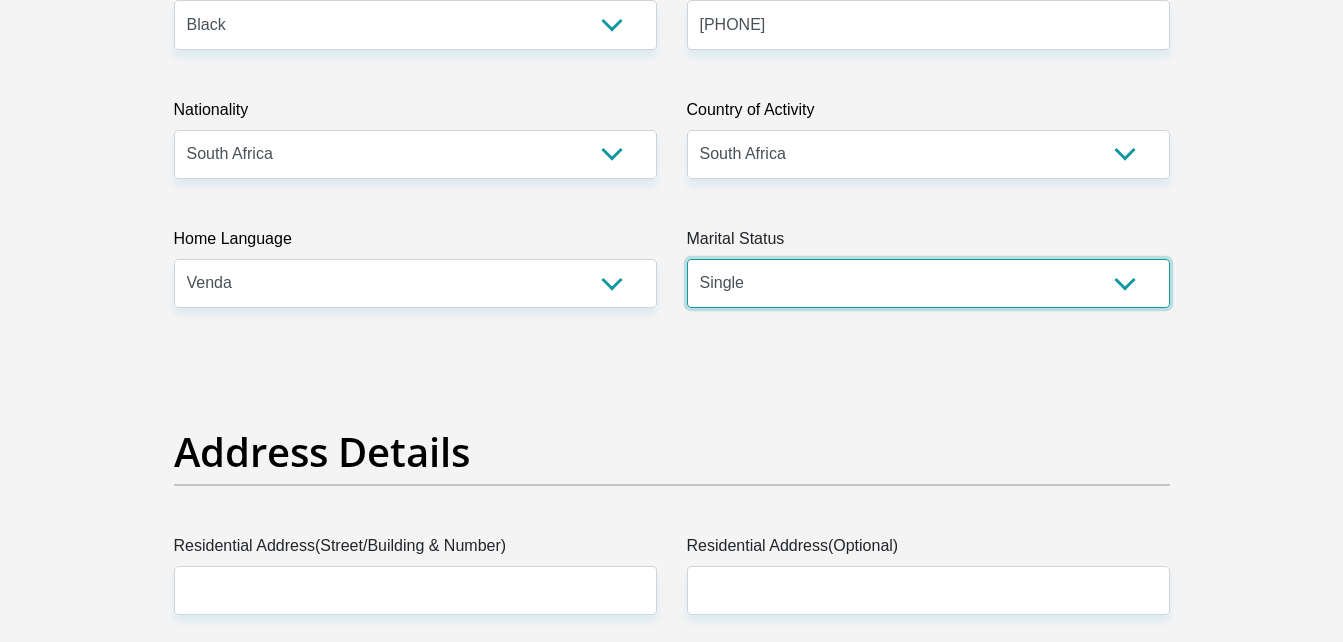 click on "Married ANC
Single
Divorced
Widowed
Married COP or Customary Law" at bounding box center [928, 283] 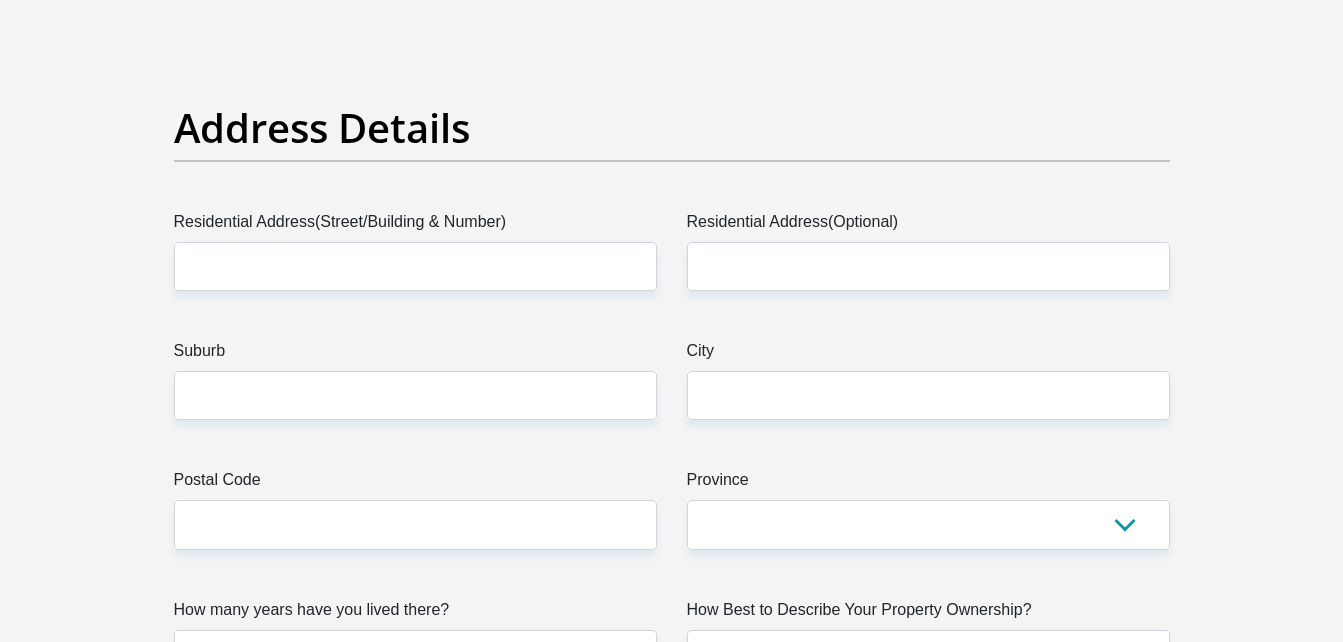 scroll, scrollTop: 965, scrollLeft: 0, axis: vertical 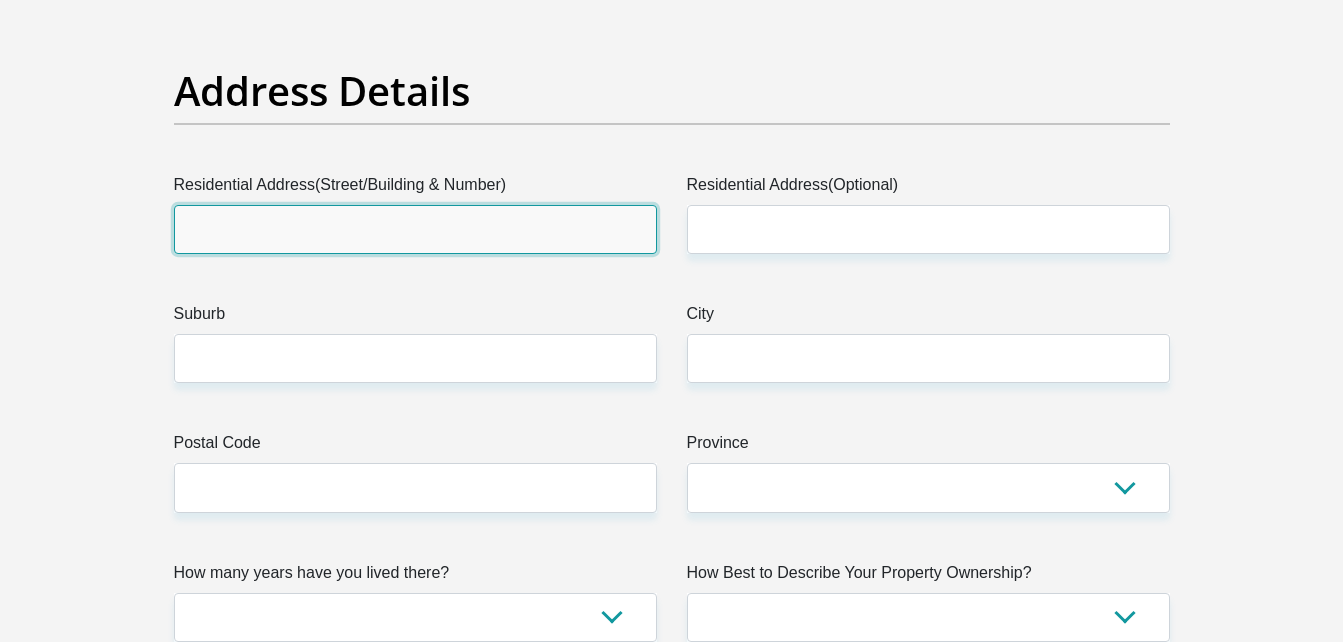 click on "Residential Address(Street/Building & Number)" at bounding box center (415, 229) 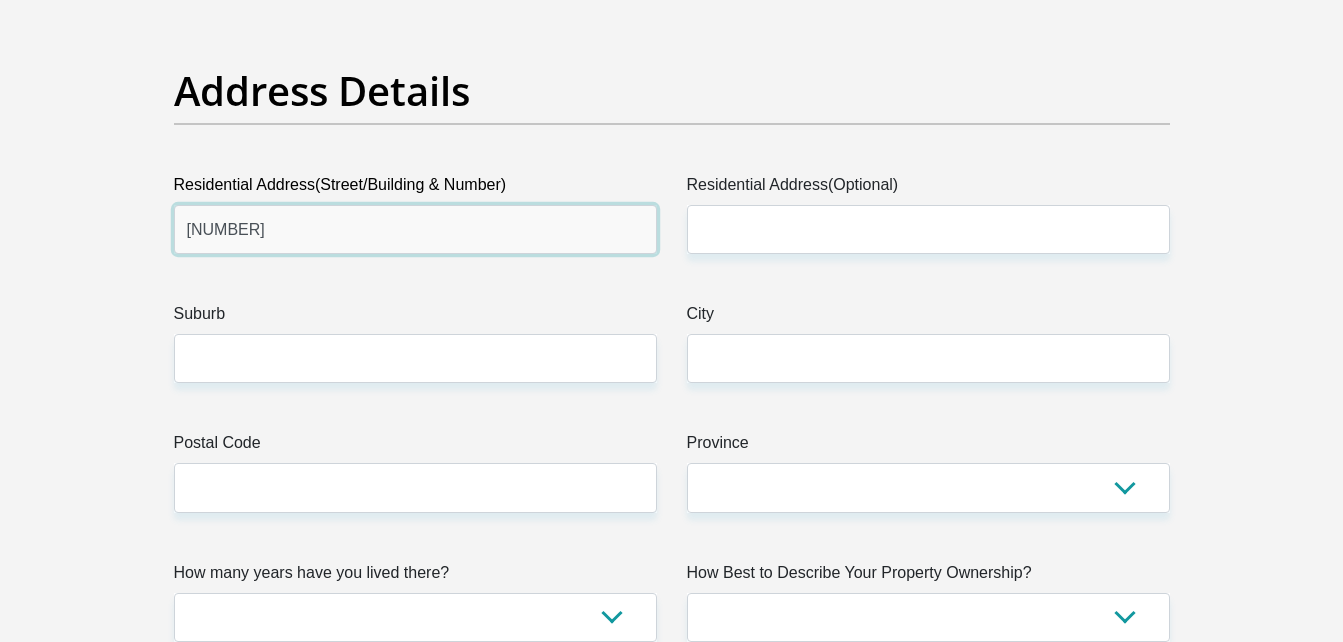 type on "[NUMBER]" 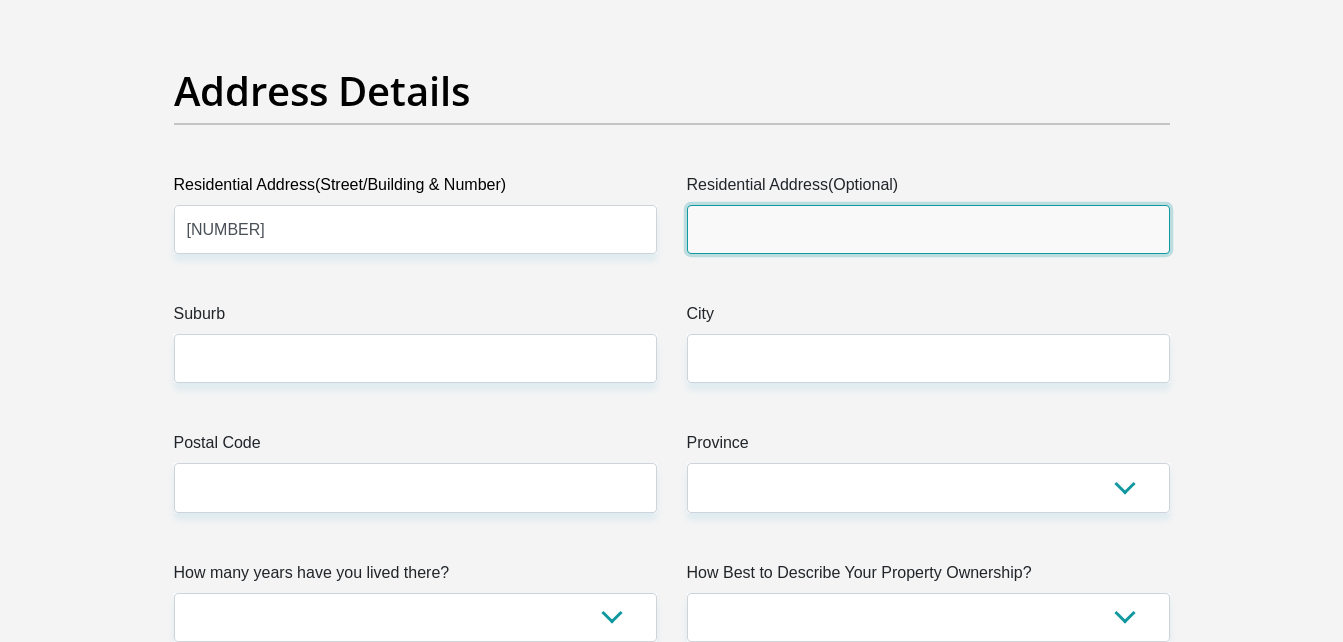 click on "Residential Address(Optional)" at bounding box center [928, 229] 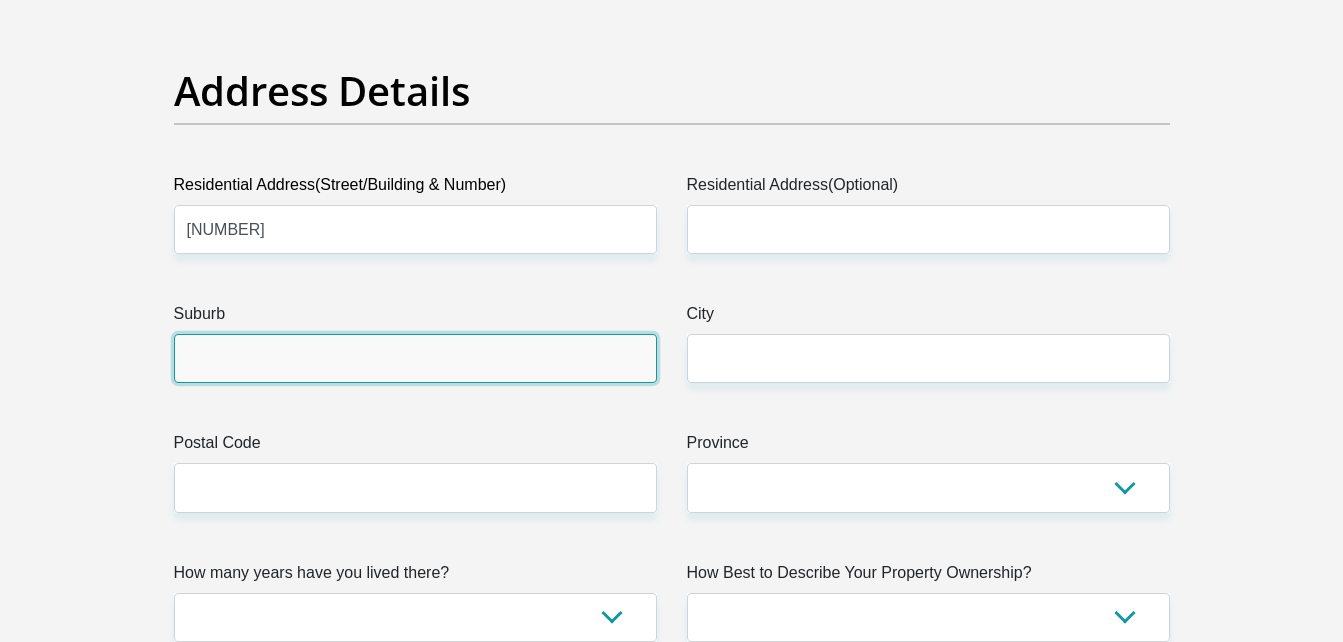 click on "Suburb" at bounding box center [415, 358] 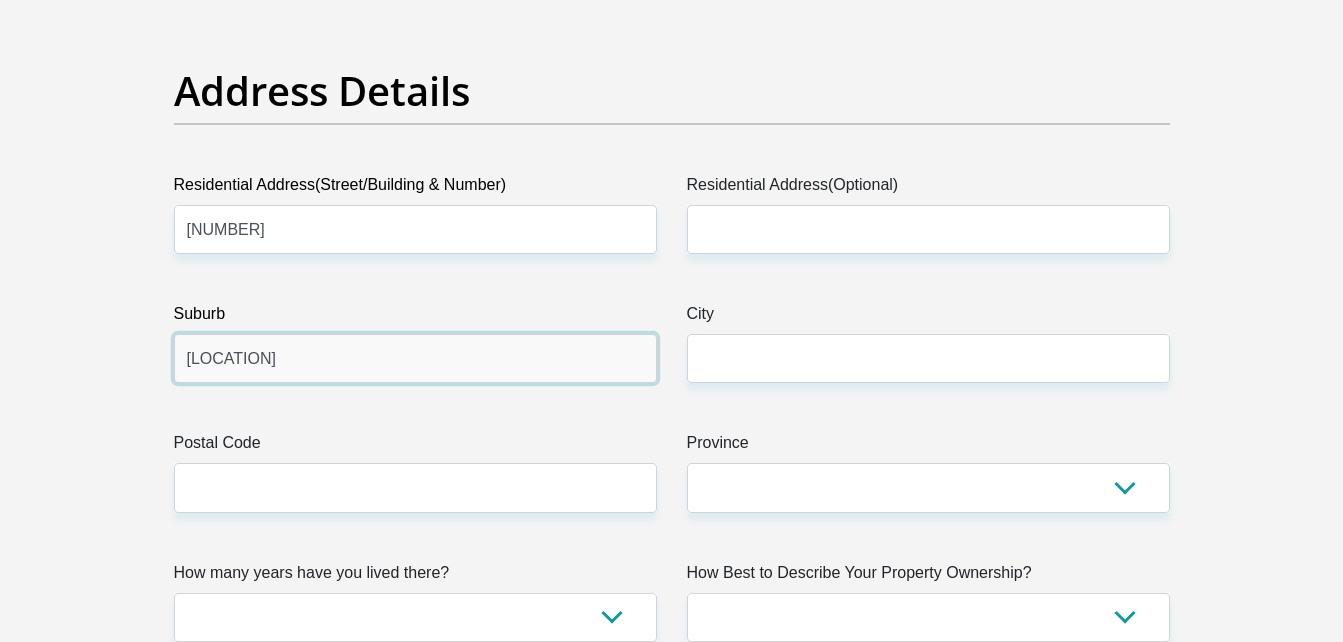 type on "[LOCATION]" 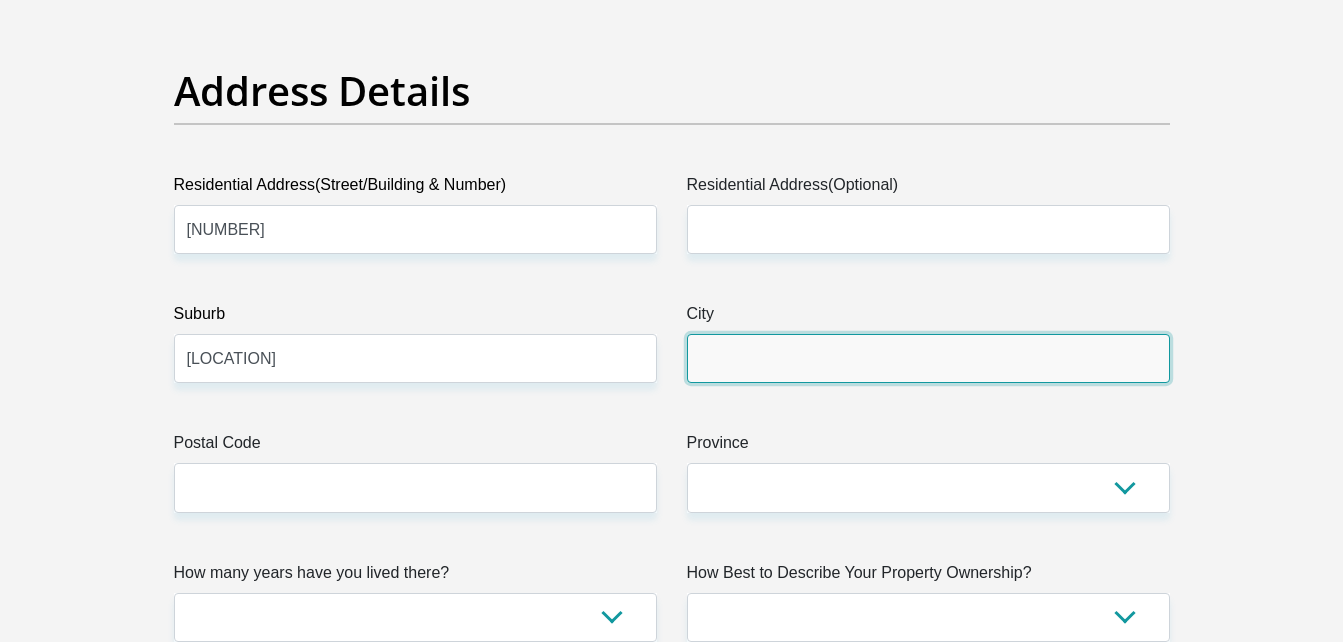 click on "City" at bounding box center [928, 358] 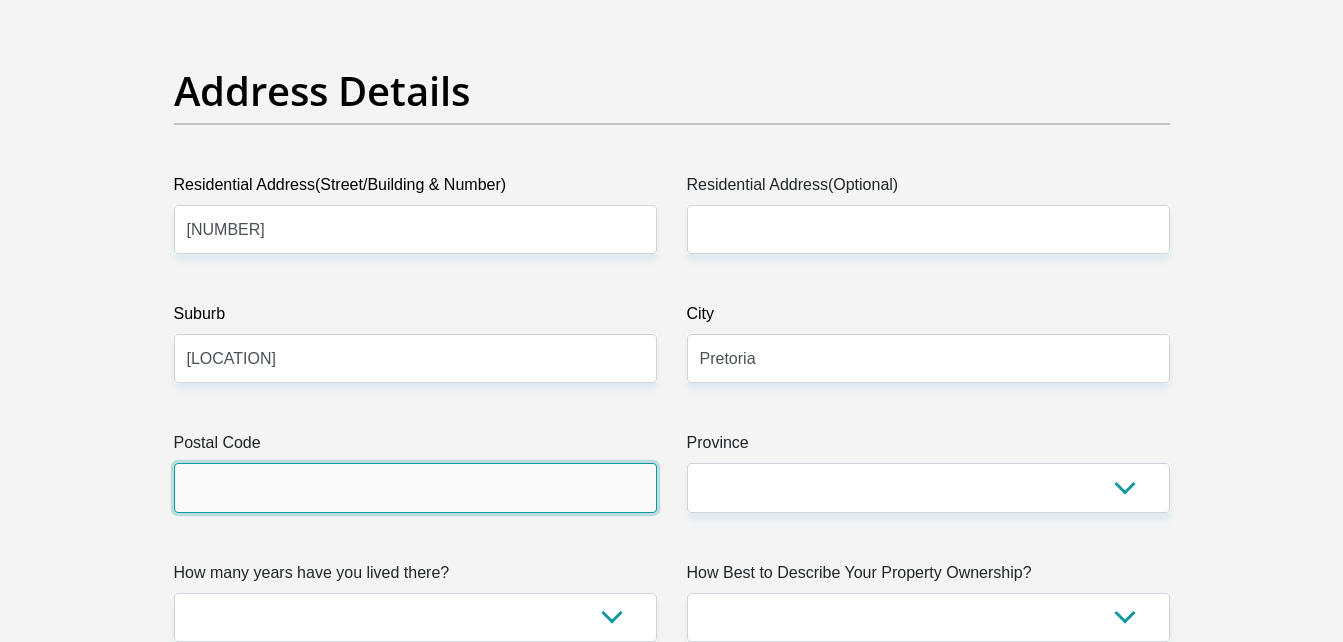 click on "Postal Code" at bounding box center [415, 487] 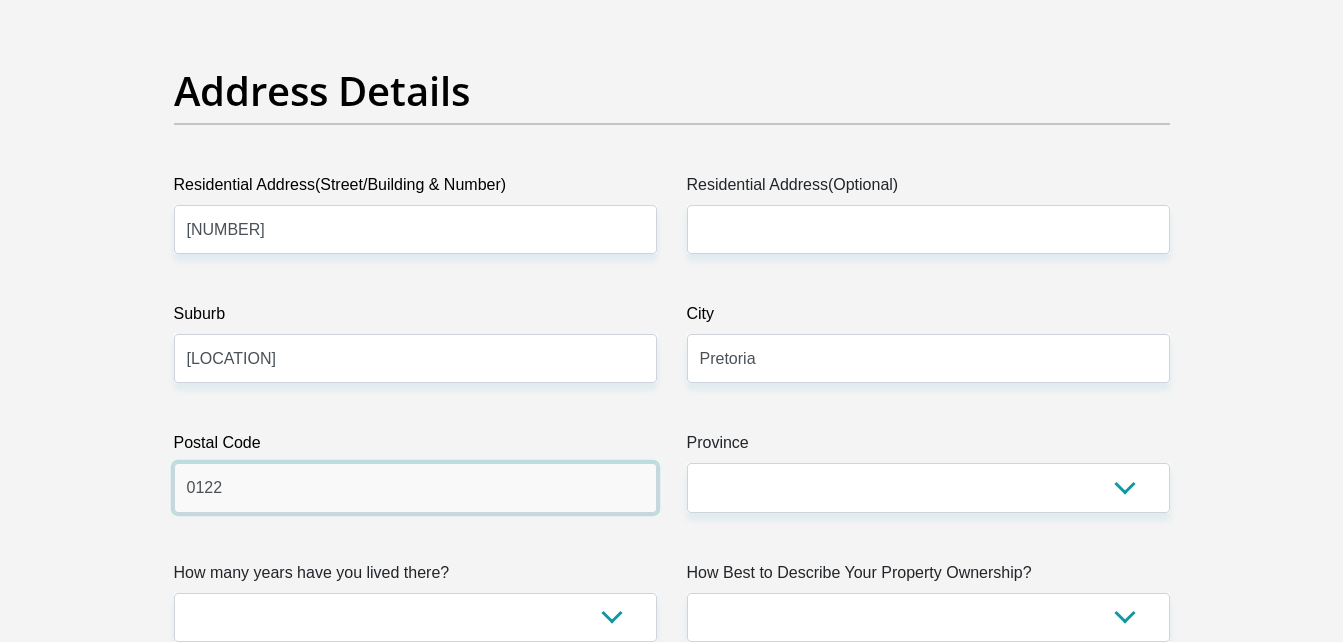 type on "0122" 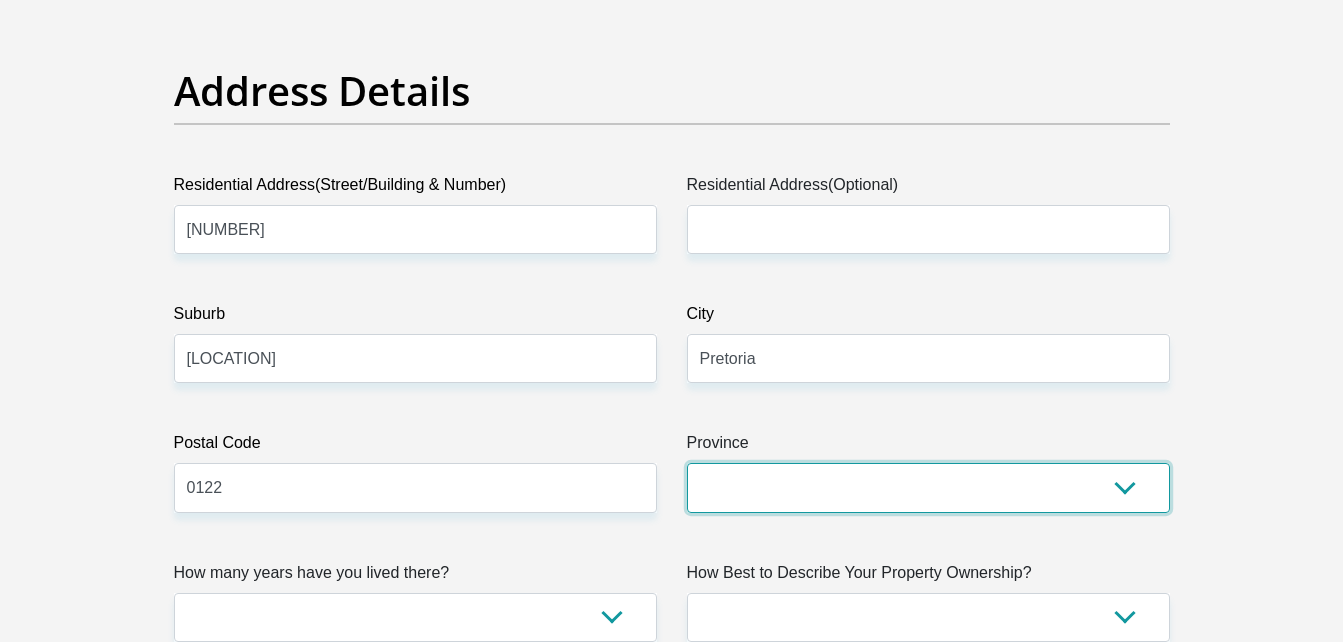 click on "Eastern Cape
Free State
Gauteng
KwaZulu-Natal
Limpopo
Mpumalanga
Northern Cape
North West
Western Cape" at bounding box center [928, 487] 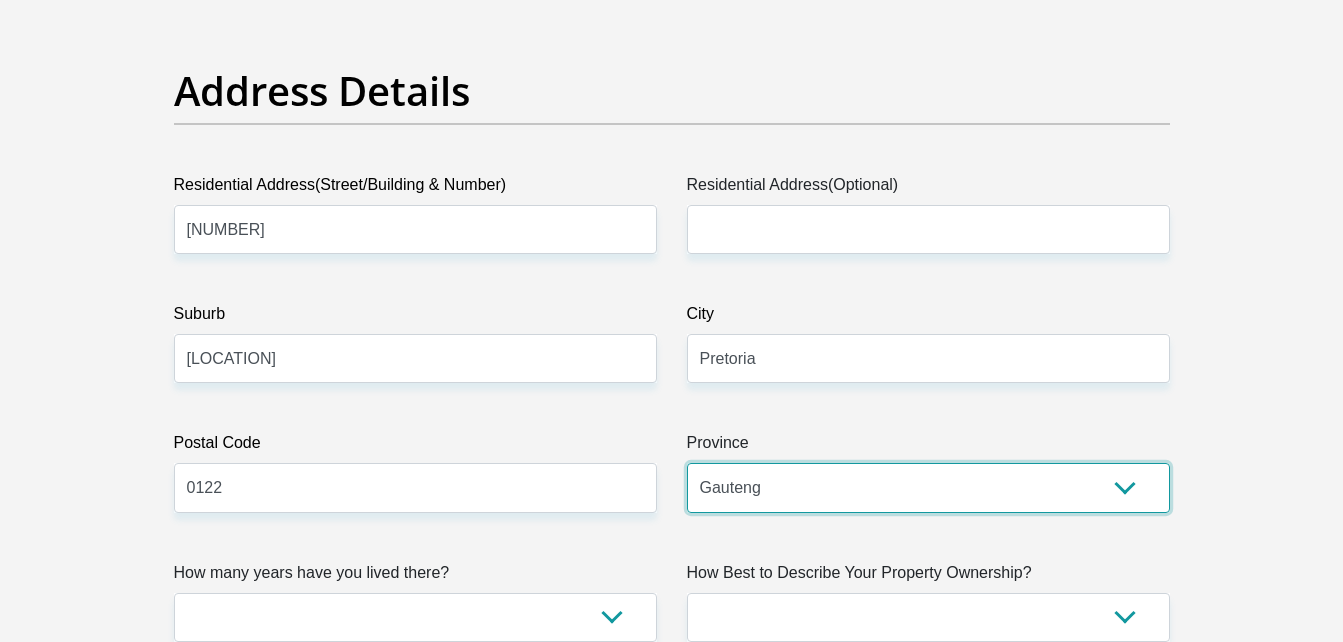 click on "Eastern Cape
Free State
Gauteng
KwaZulu-Natal
Limpopo
Mpumalanga
Northern Cape
North West
Western Cape" at bounding box center (928, 487) 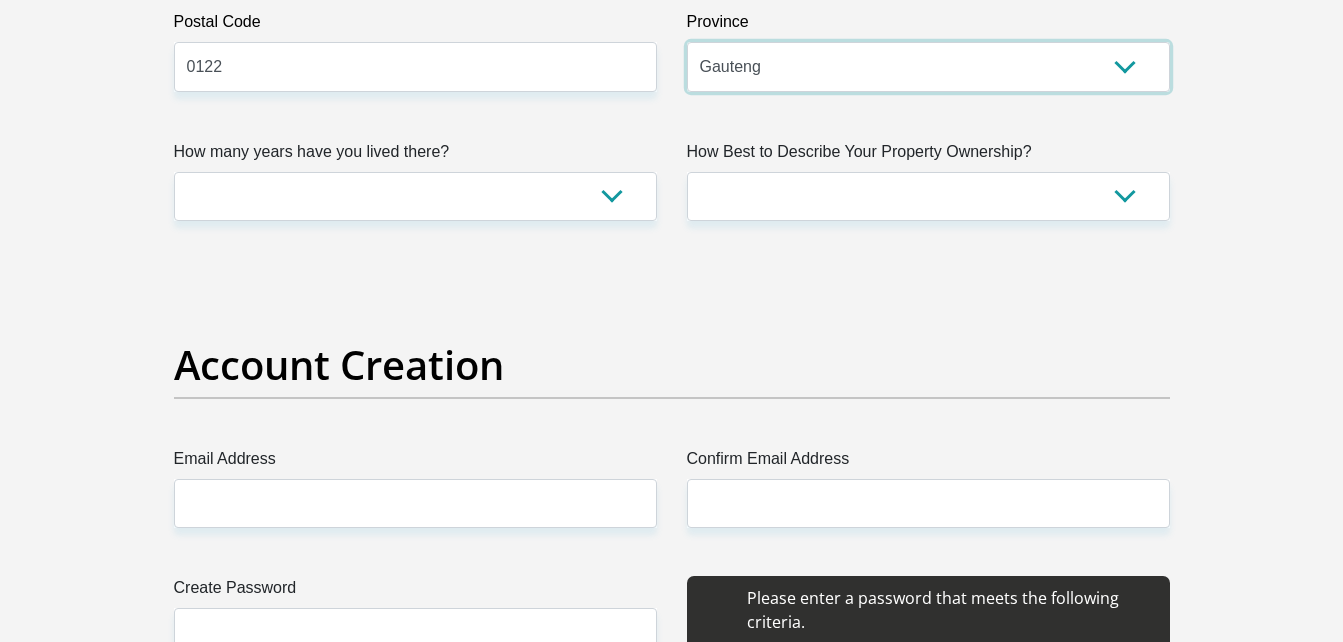 scroll, scrollTop: 1422, scrollLeft: 0, axis: vertical 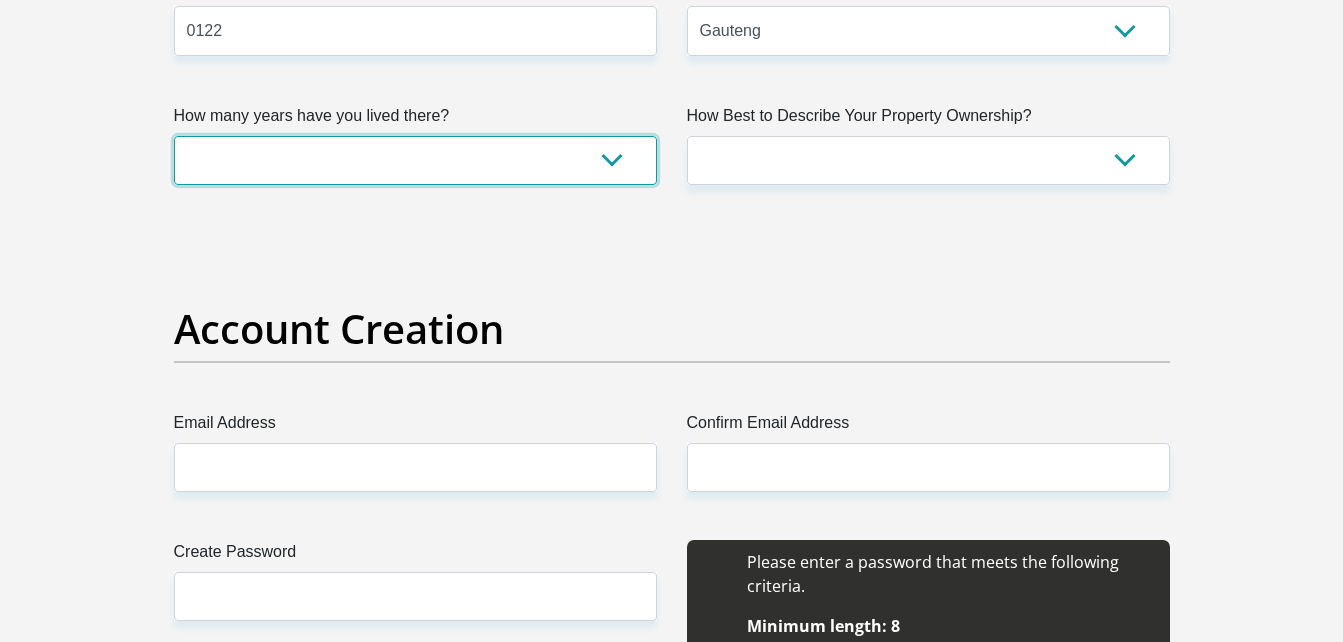click on "less than 1 year
1-3 years
3-5 years
5+ years" at bounding box center (415, 160) 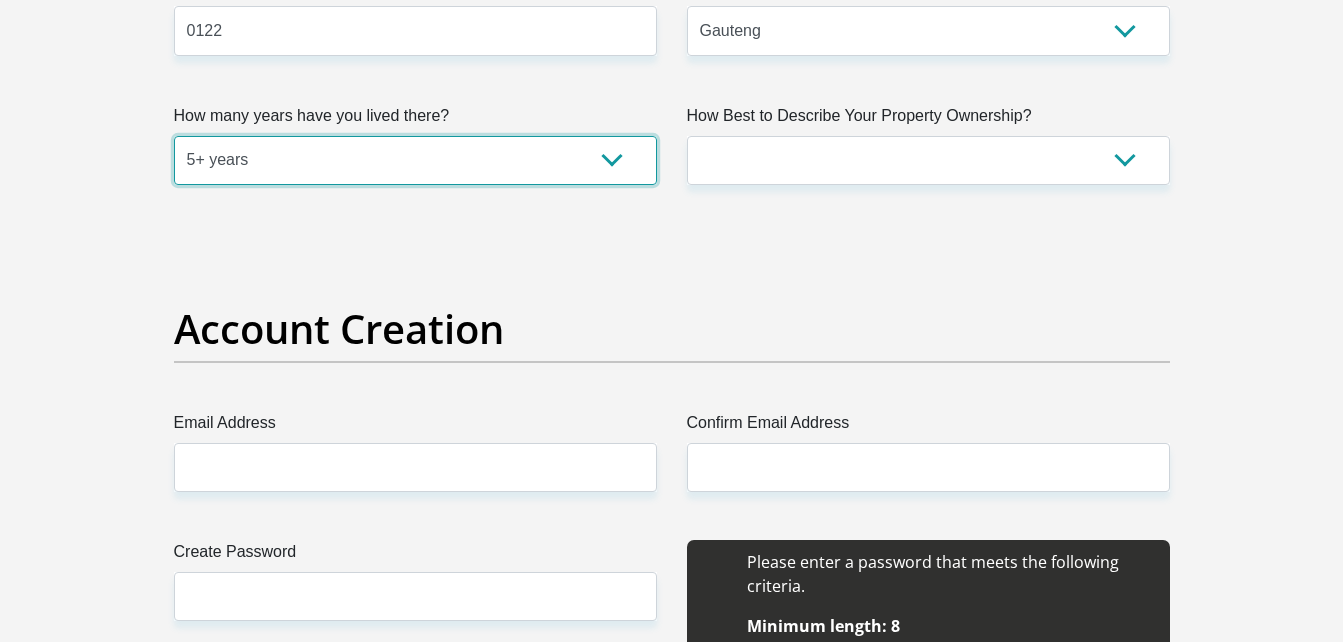 click on "less than 1 year
1-3 years
3-5 years
5+ years" at bounding box center [415, 160] 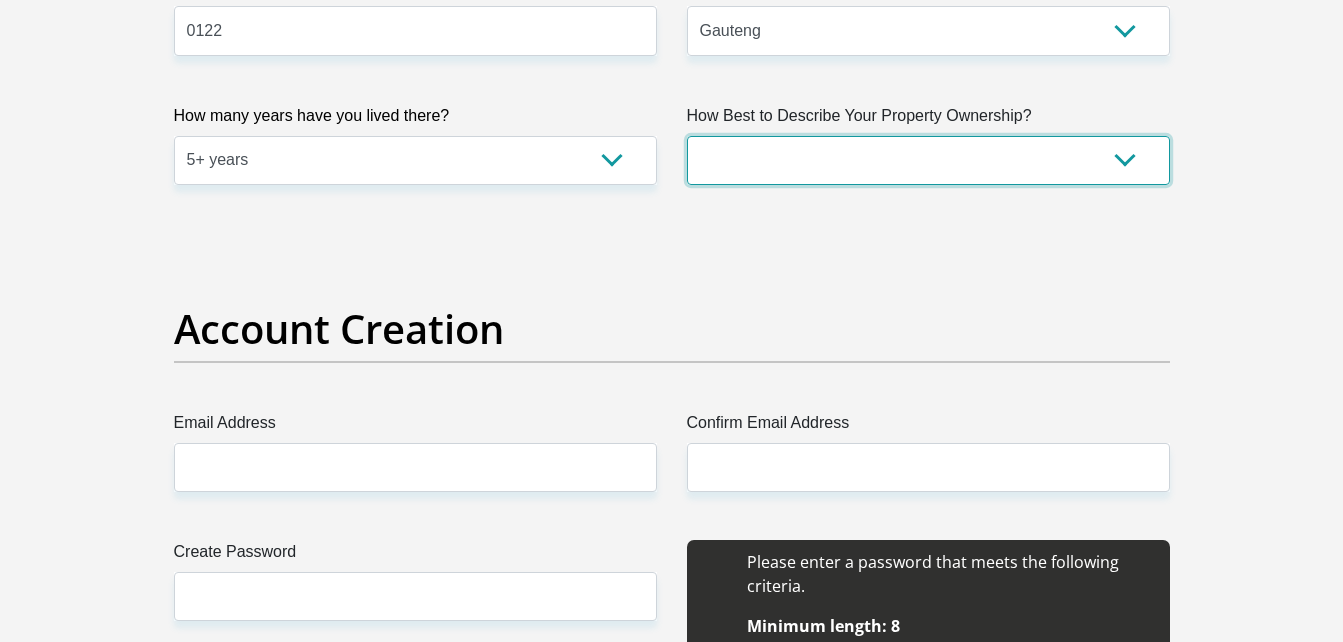 click on "Owned
Rented
Family Owned
Company Dwelling" at bounding box center (928, 160) 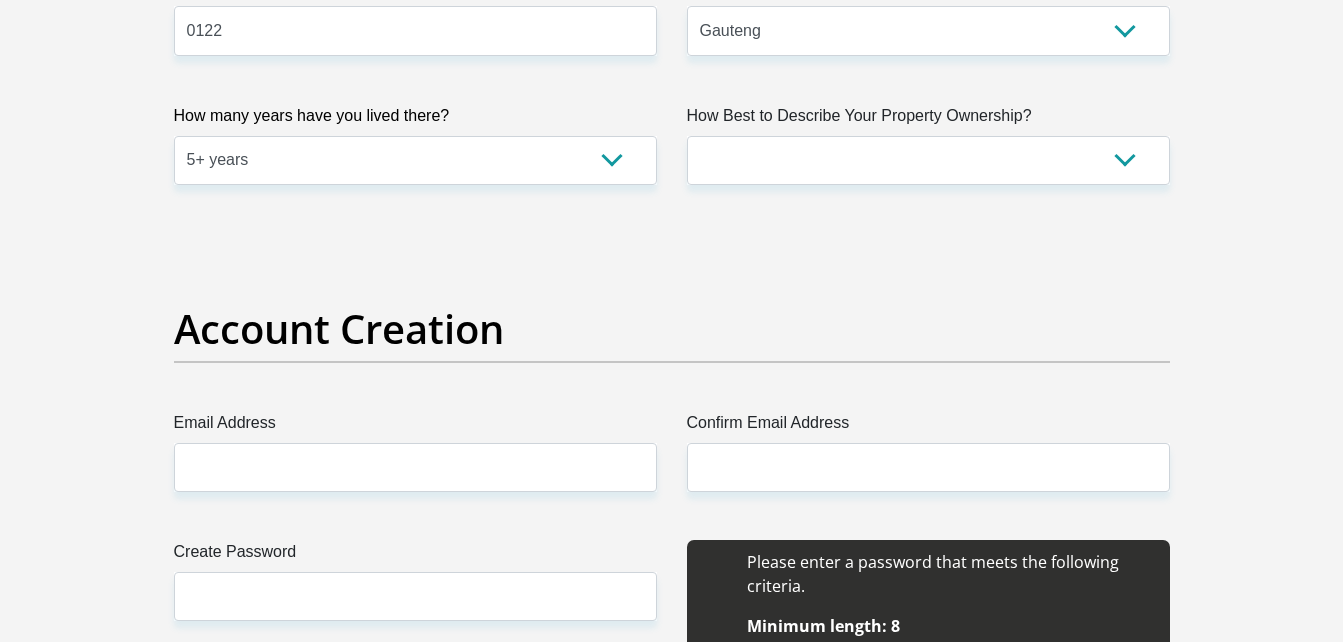 click on "Title
Mr
Ms
Mrs
Dr
Other
First Name
[FIRST]
Surname
[LAST]
ID Number
[ID NUMBER]
Please input valid ID number
Race
Black
Coloured
Indian
White
Other
Contact Number
[PHONE]
Please input valid contact number
Nationality
[COUNTRY]
[COUNTRY]
[COUNTRY]  [COUNTRY]  [COUNTRY]" at bounding box center (672, 2145) 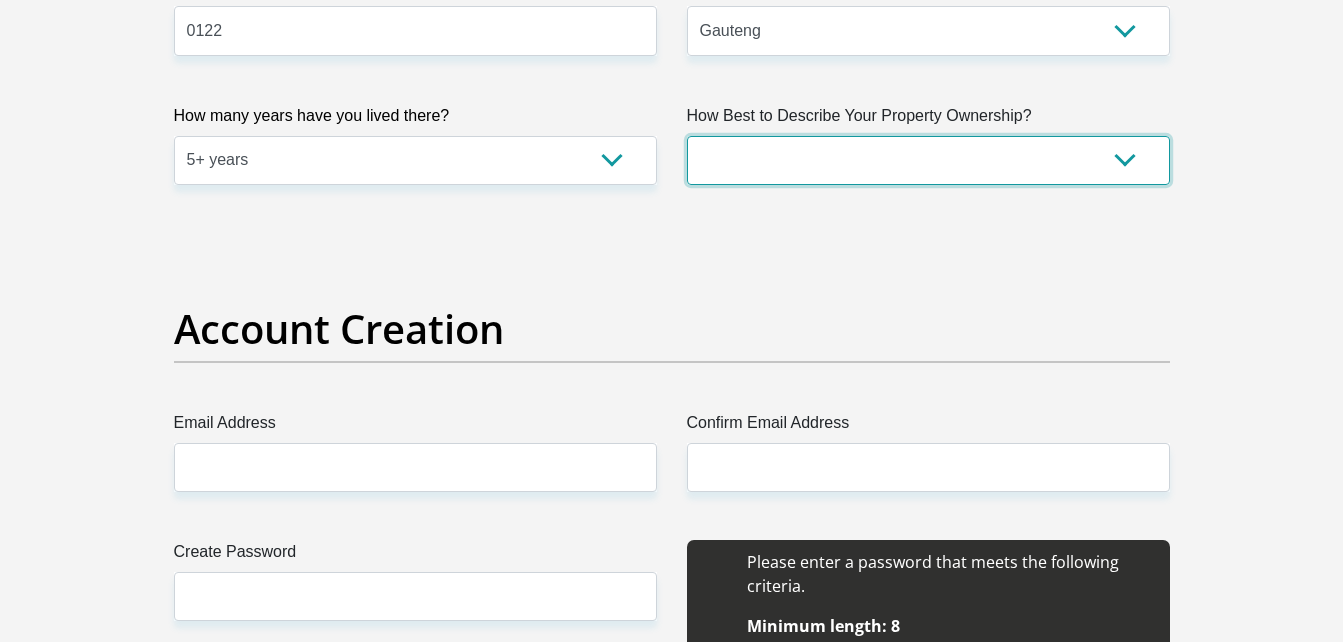 click on "Owned
Rented
Family Owned
Company Dwelling" at bounding box center [928, 160] 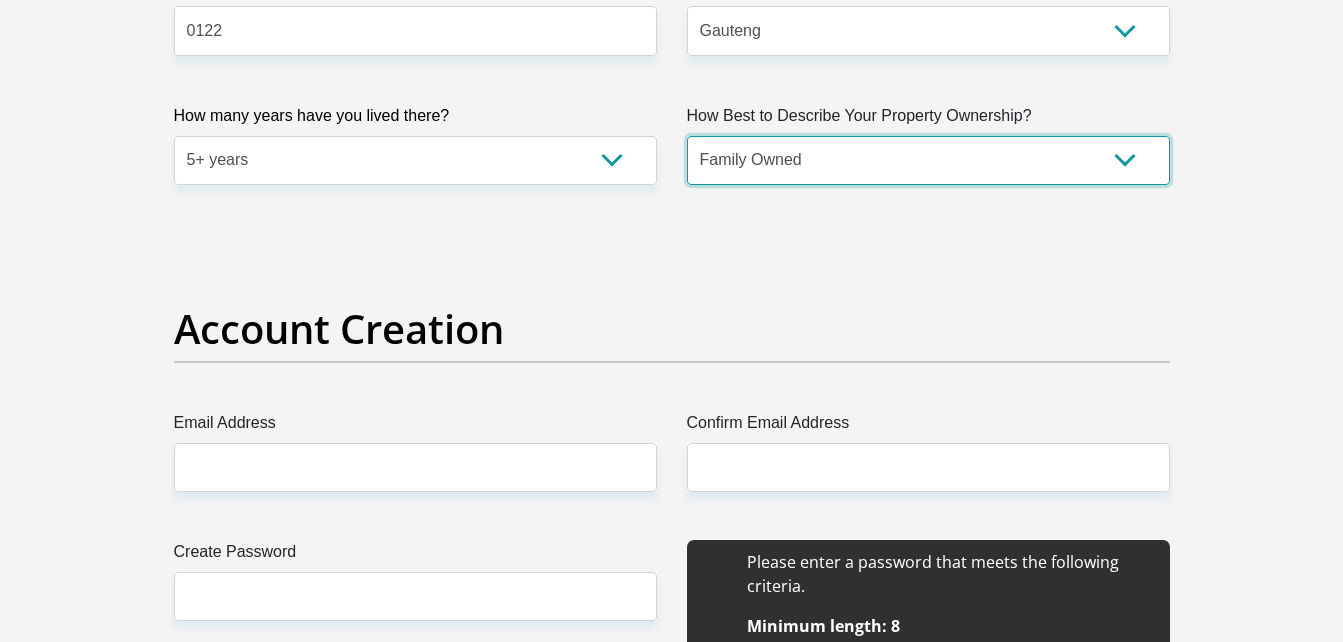 click on "Owned
Rented
Family Owned
Company Dwelling" at bounding box center [928, 160] 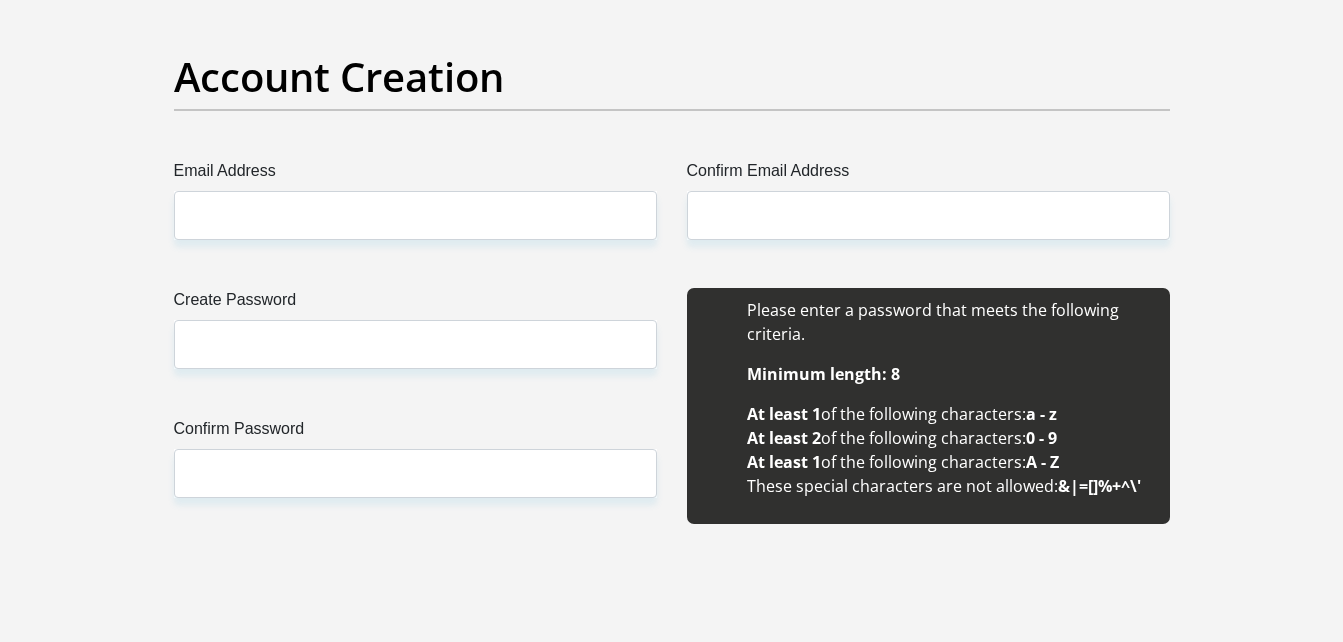 scroll, scrollTop: 1698, scrollLeft: 0, axis: vertical 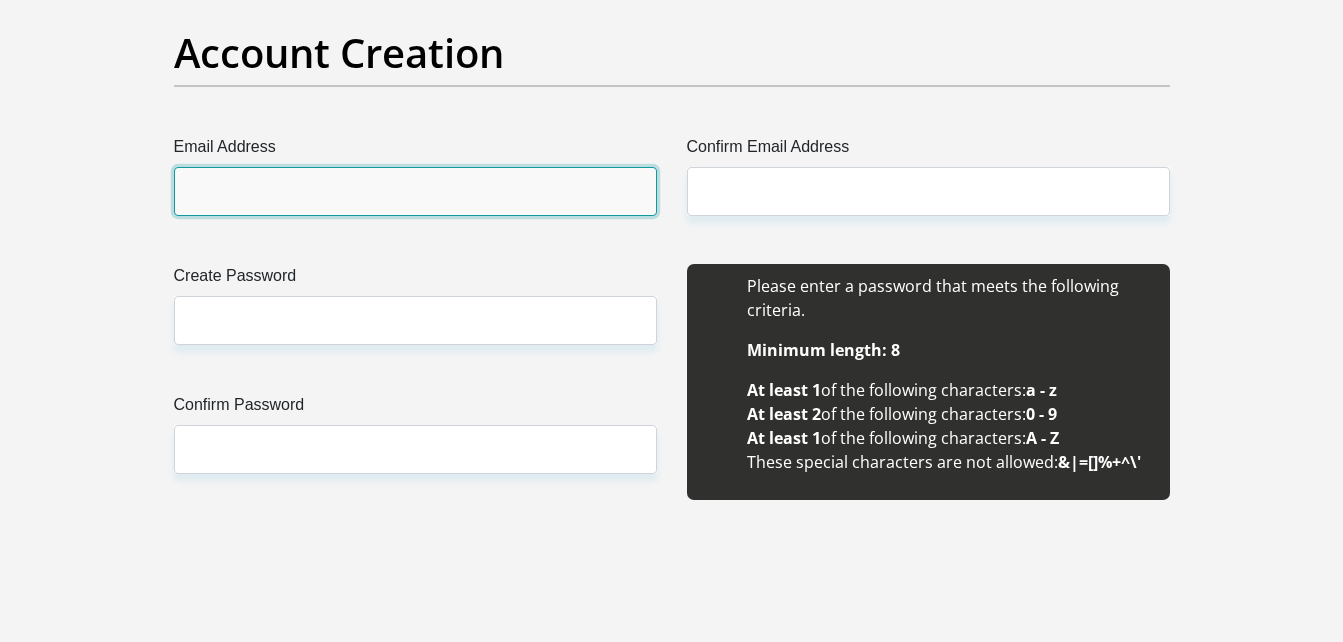 click on "Email Address" at bounding box center [415, 191] 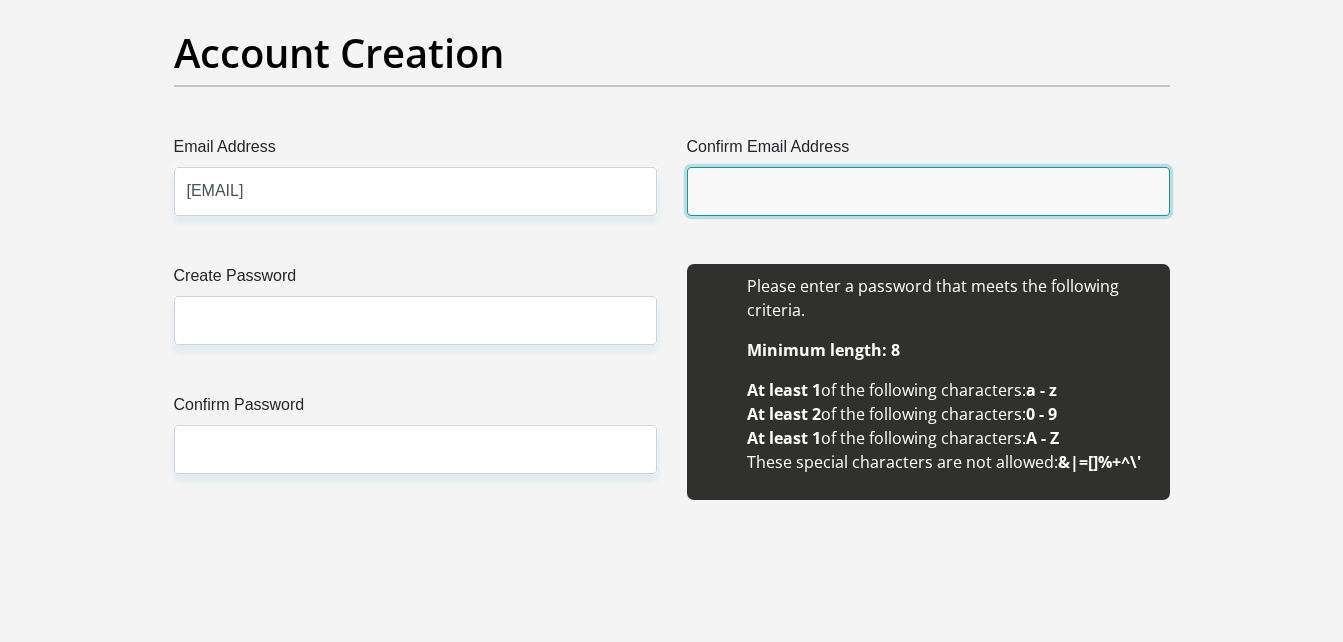 type on "[EMAIL]" 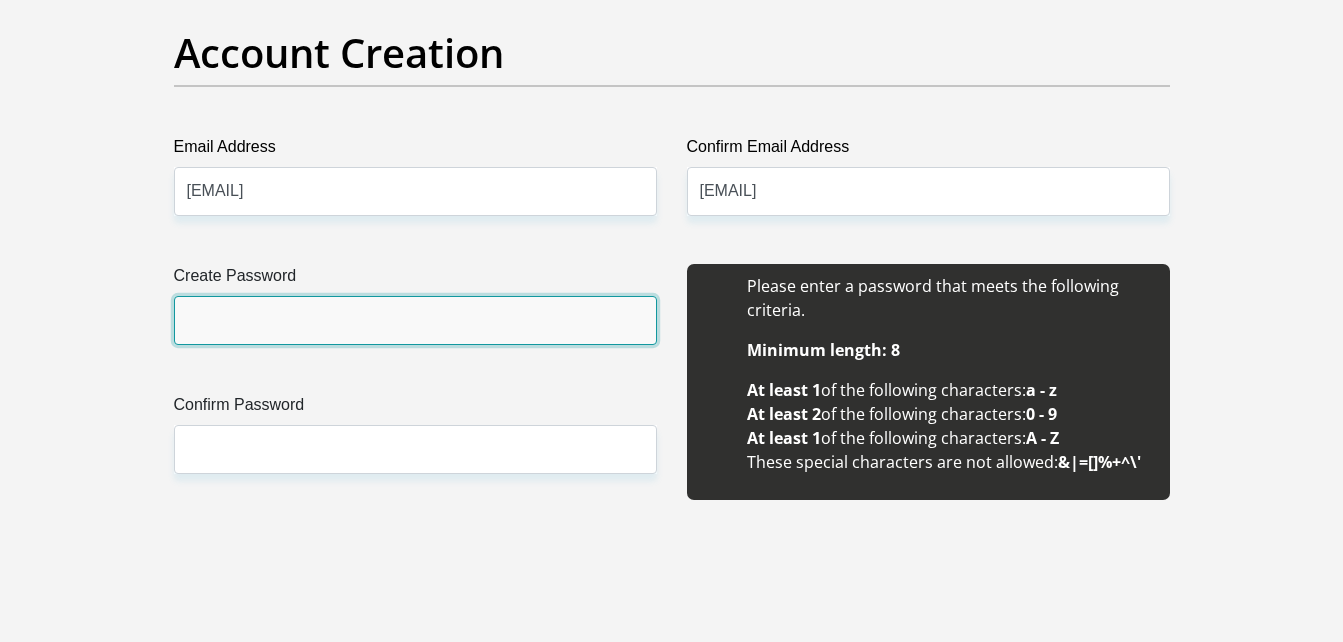 click on "Create Password" at bounding box center [415, 320] 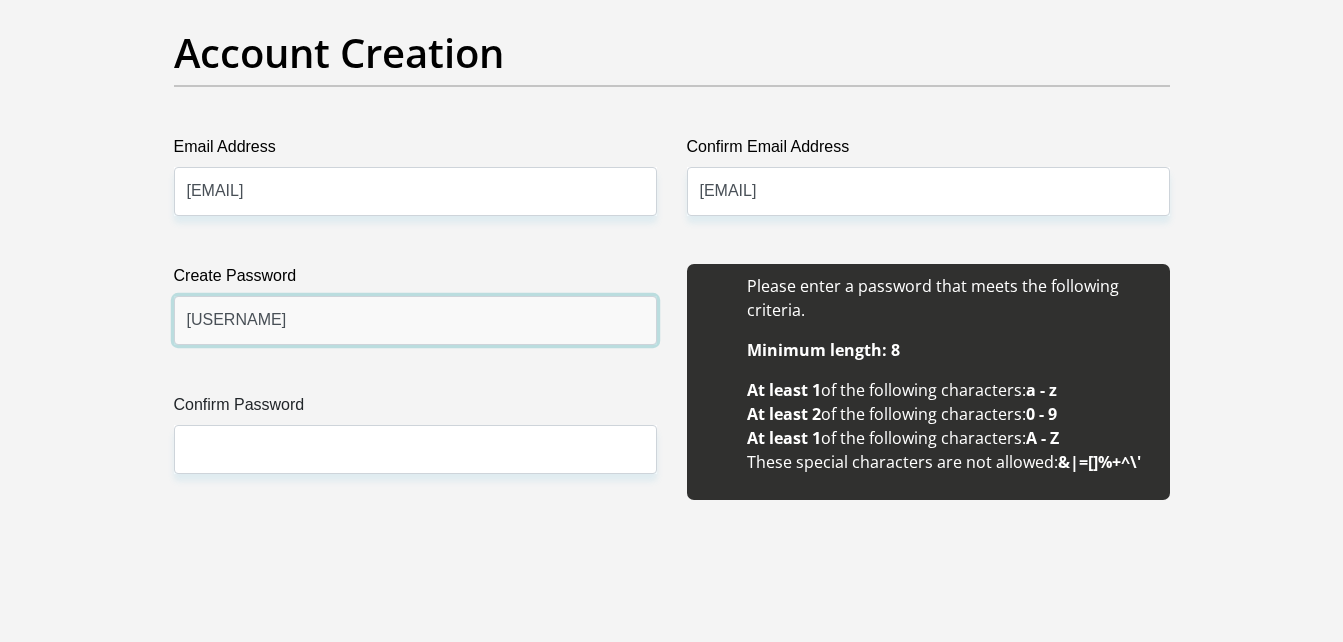 type on "[USERNAME]" 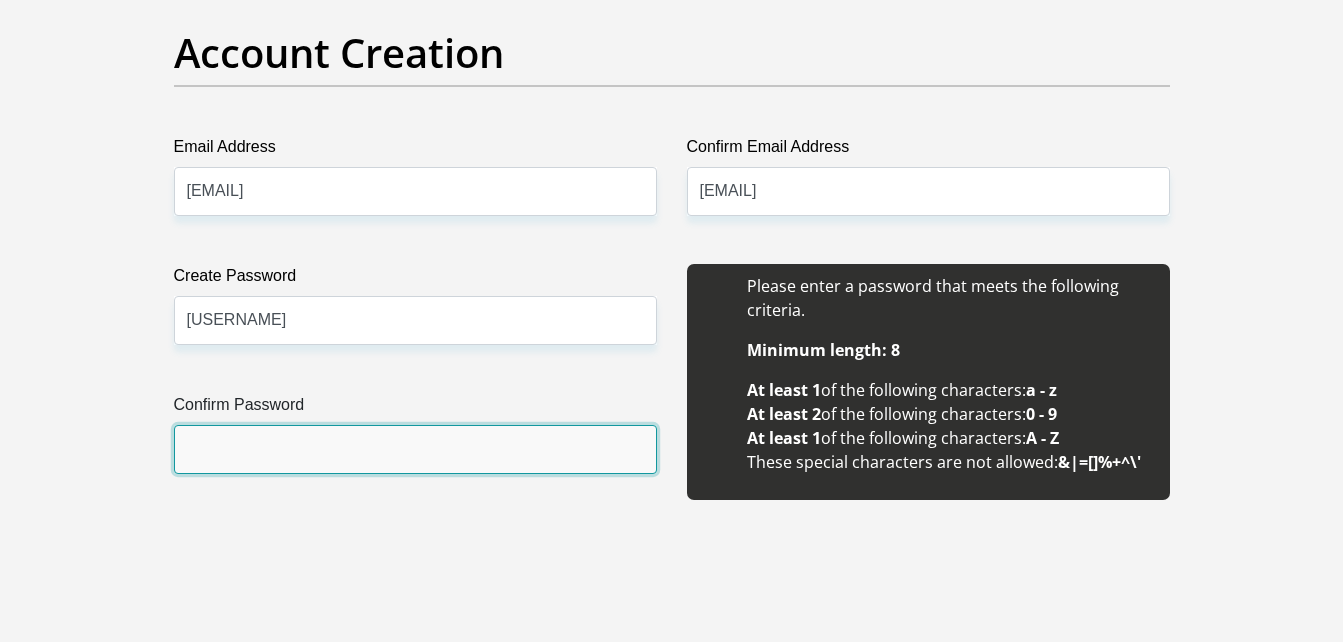 click on "Confirm Password" at bounding box center [415, 449] 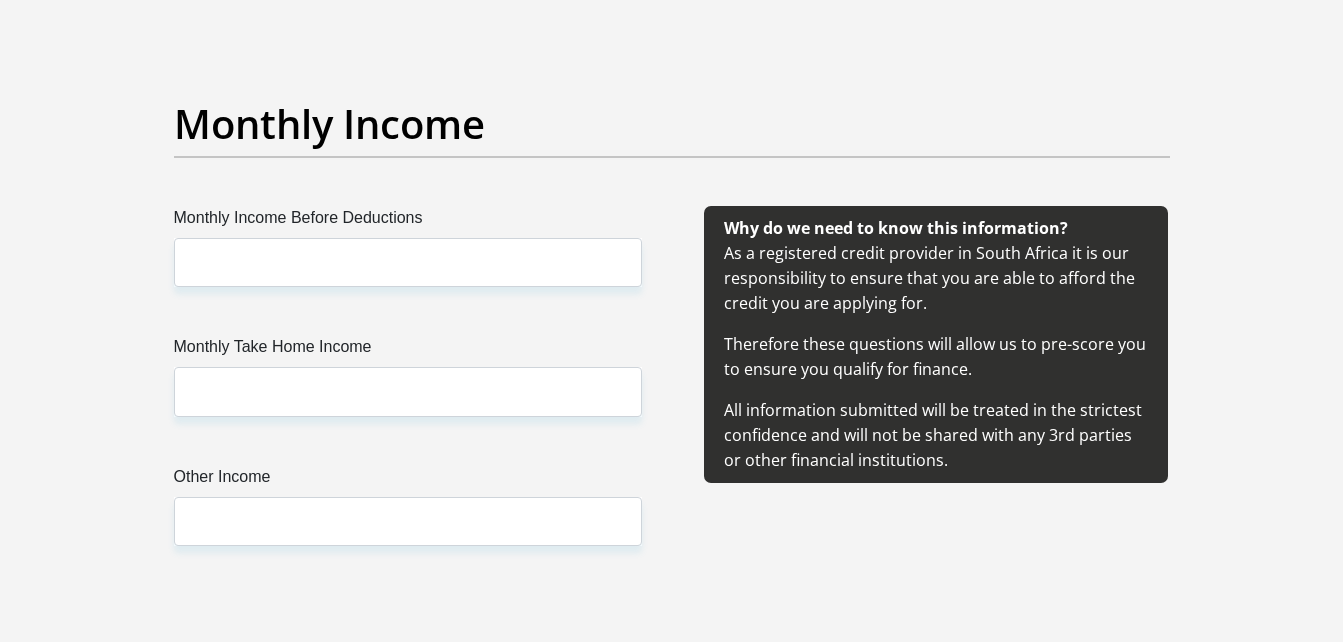 scroll, scrollTop: 2372, scrollLeft: 0, axis: vertical 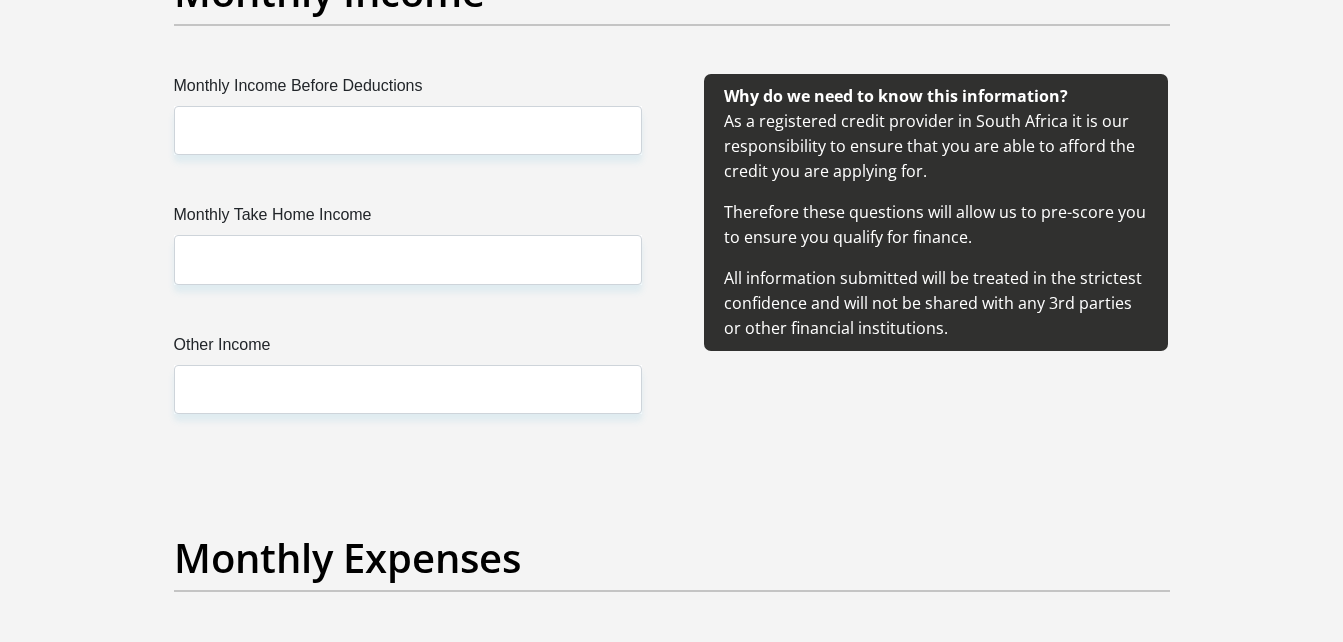 type on "[USERNAME]" 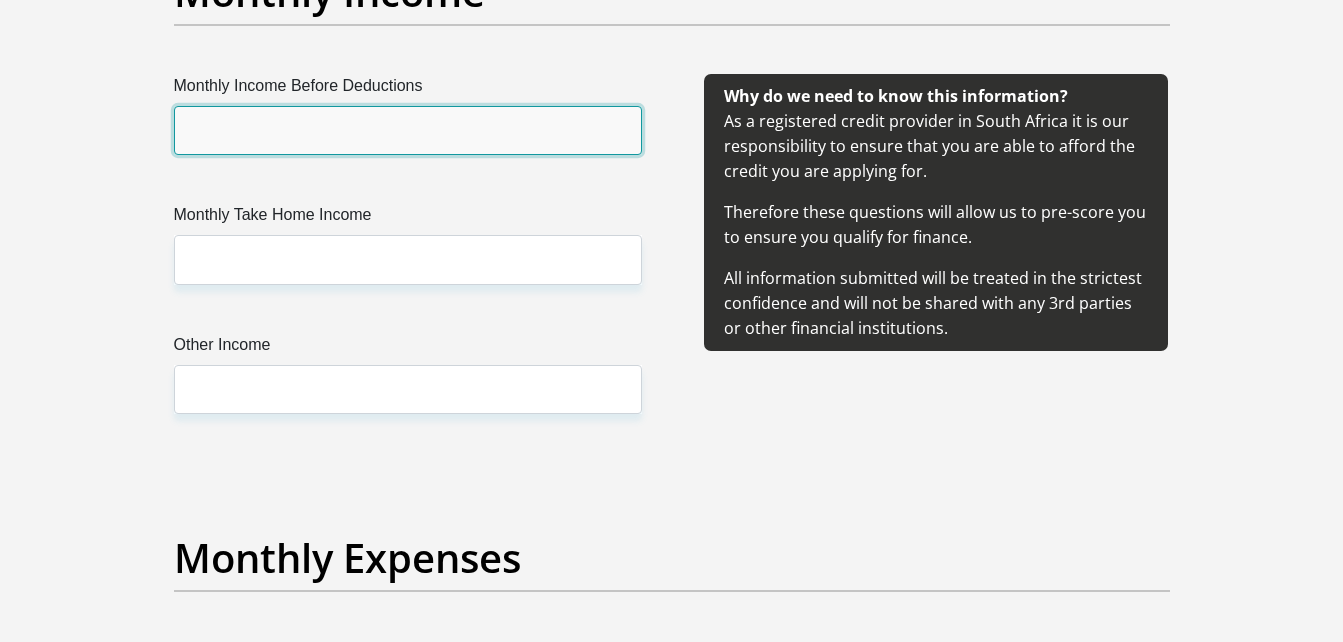 click on "Monthly Income Before Deductions" at bounding box center (408, 130) 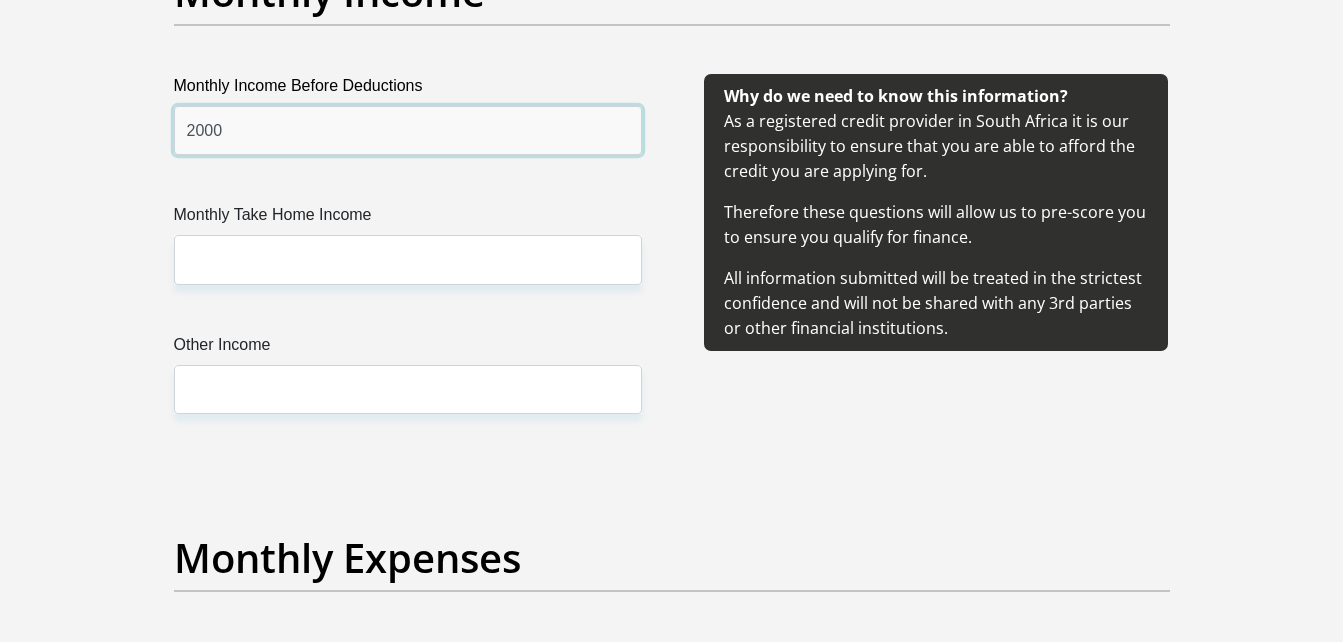 type on "2000" 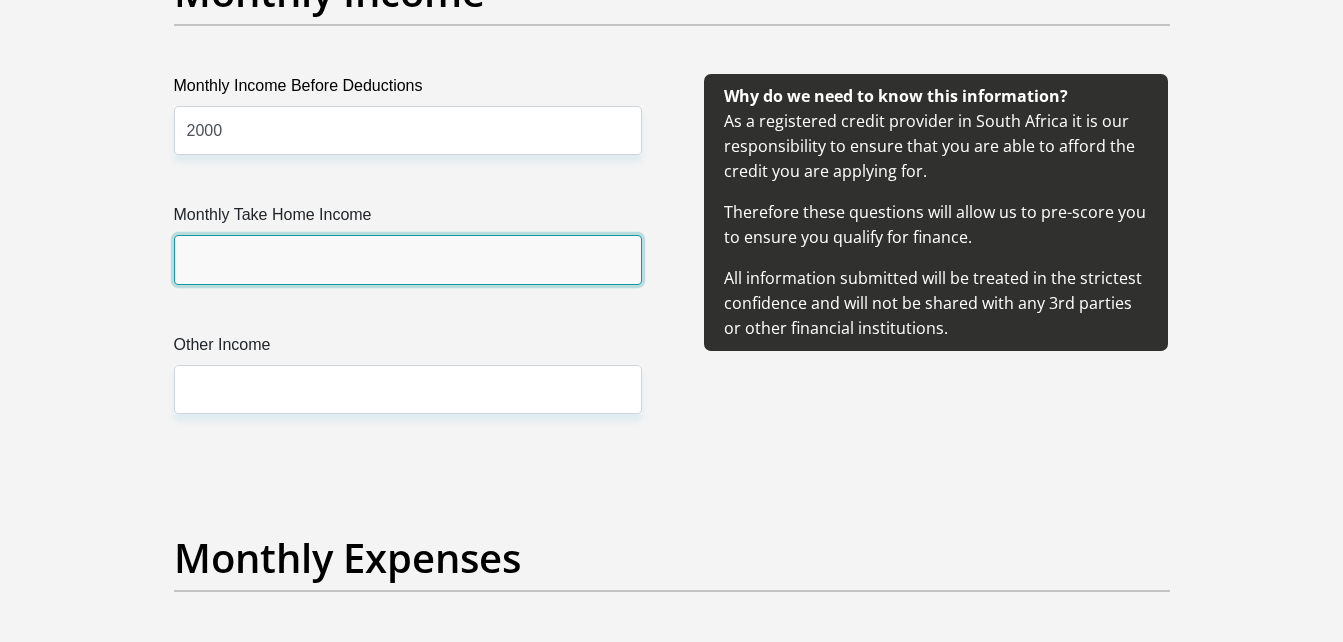 click on "Monthly Take Home Income" at bounding box center [408, 259] 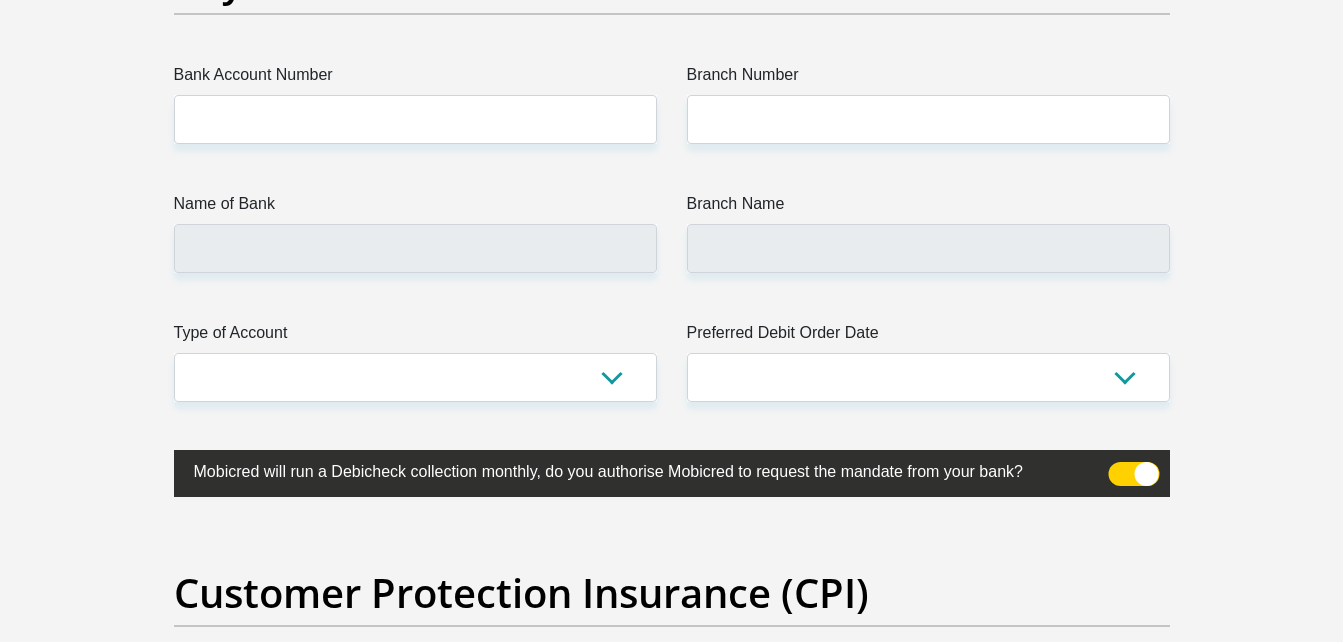 scroll, scrollTop: 4670, scrollLeft: 0, axis: vertical 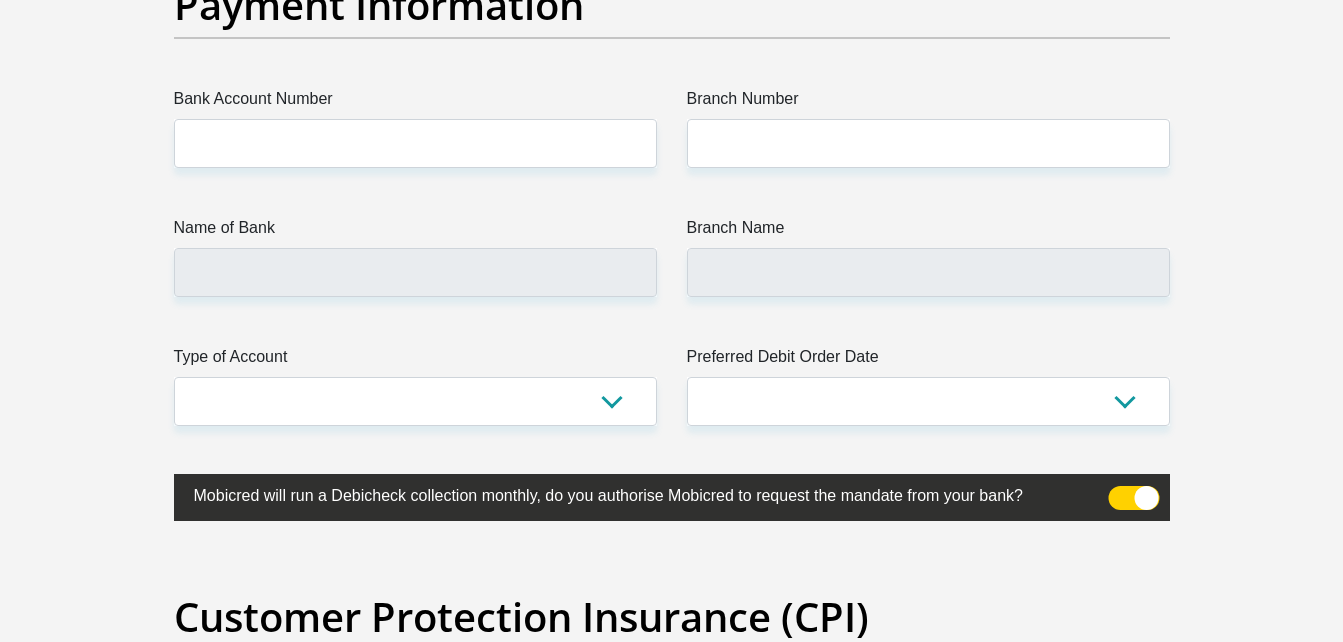 type on "2000" 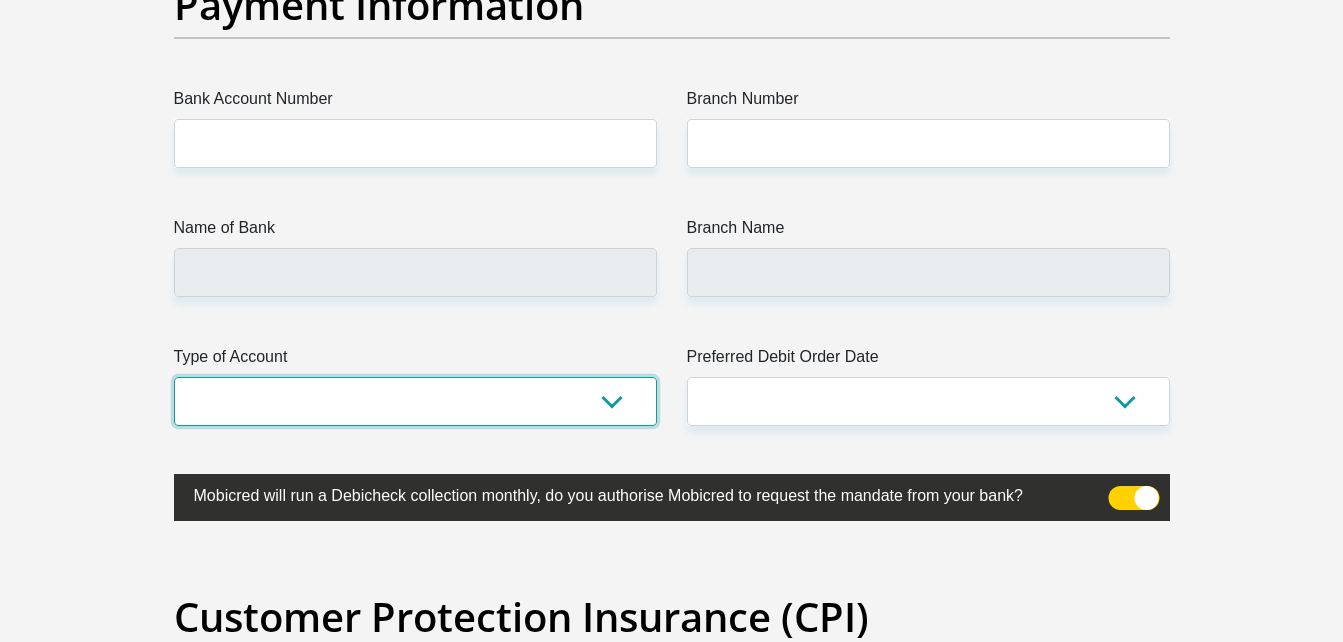 click on "Cheque
Savings" at bounding box center [415, 401] 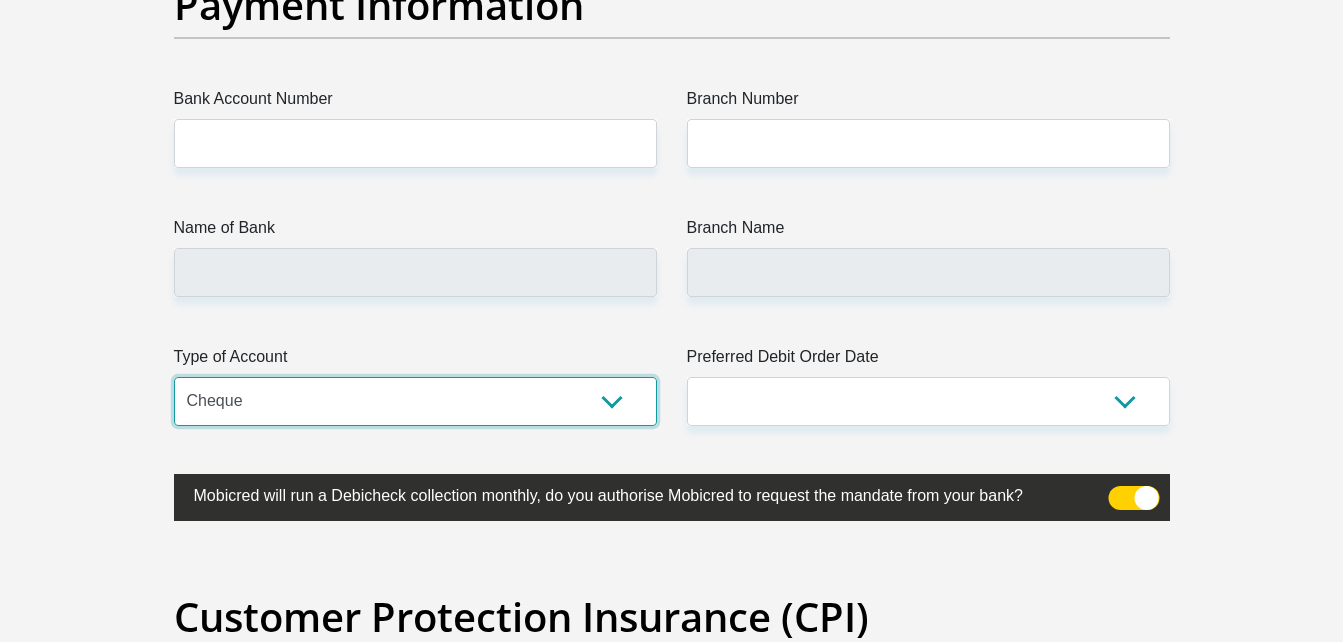 click on "Cheque
Savings" at bounding box center [415, 401] 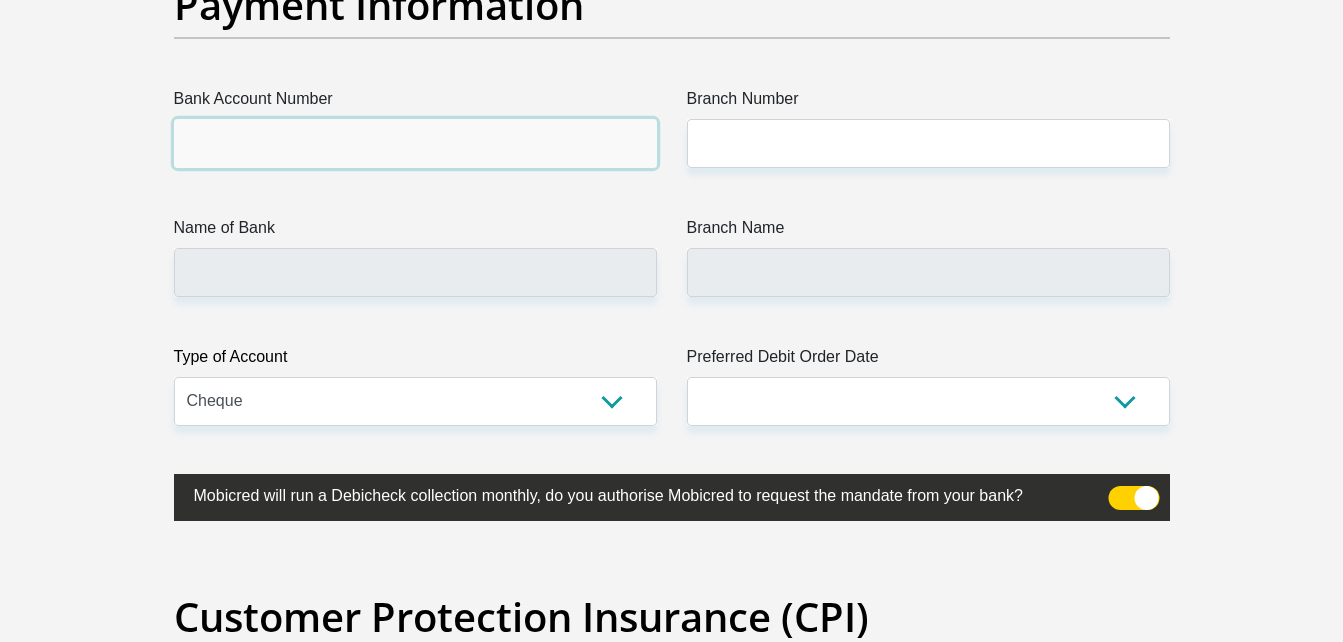 click on "Bank Account Number" at bounding box center [415, 143] 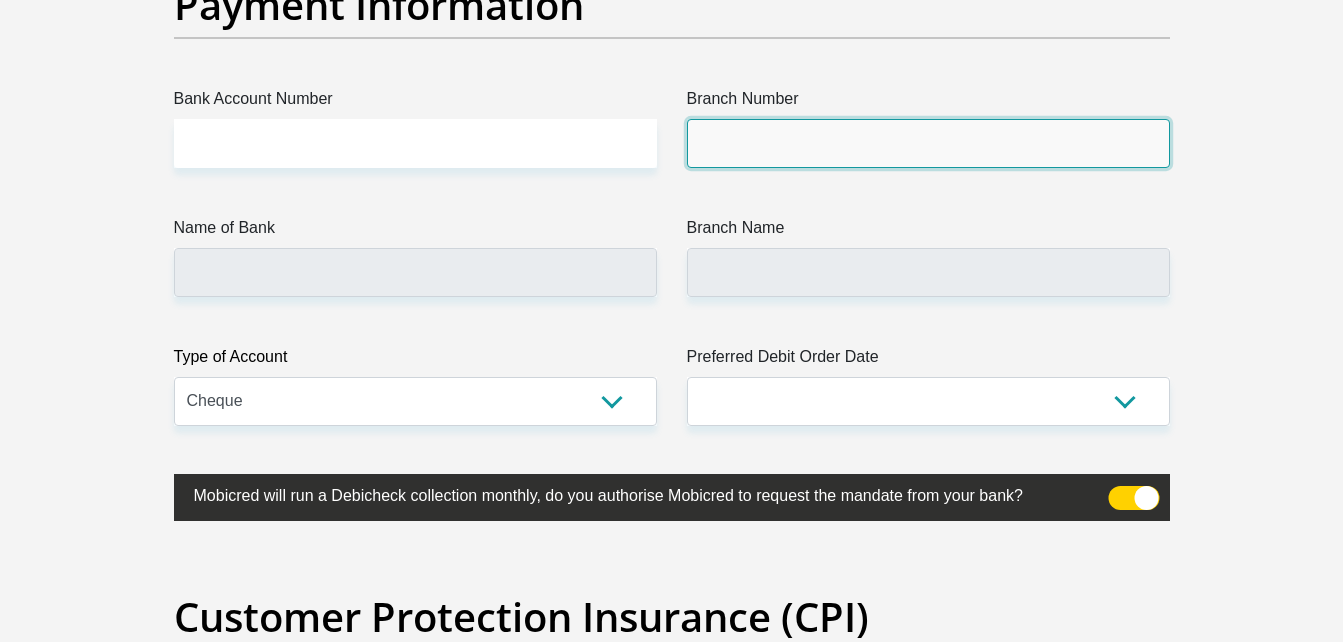 click on "Branch Number" at bounding box center (928, 143) 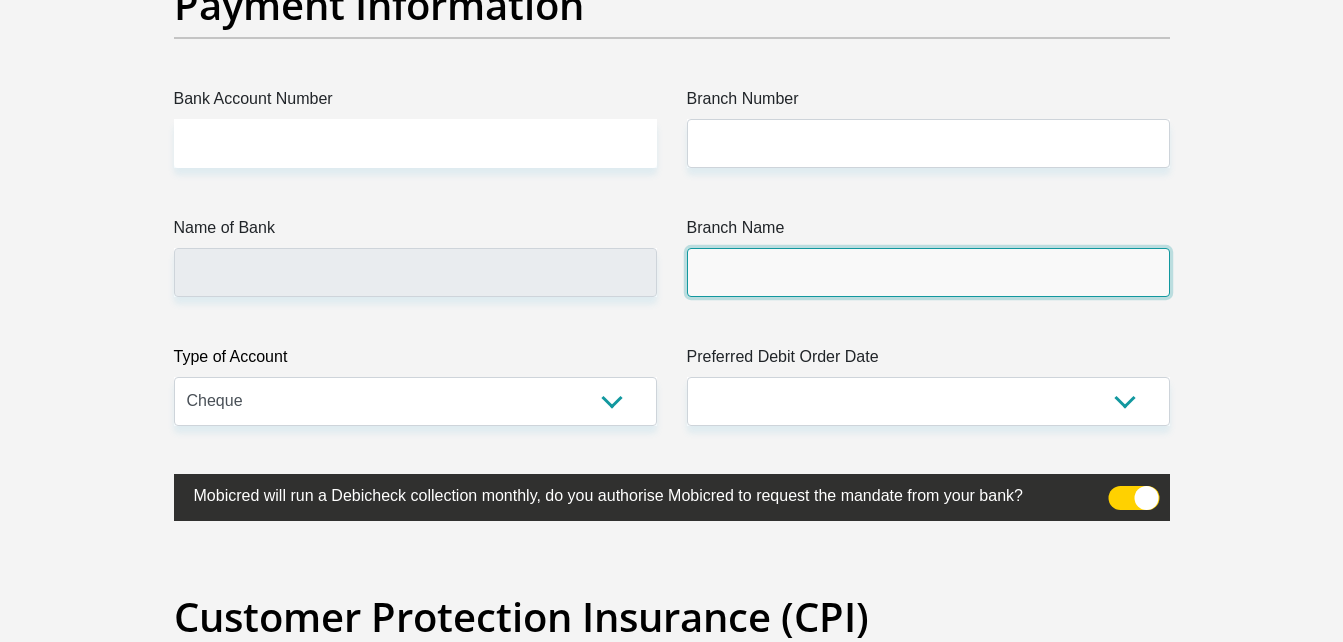click on "Branch Name" at bounding box center (928, 272) 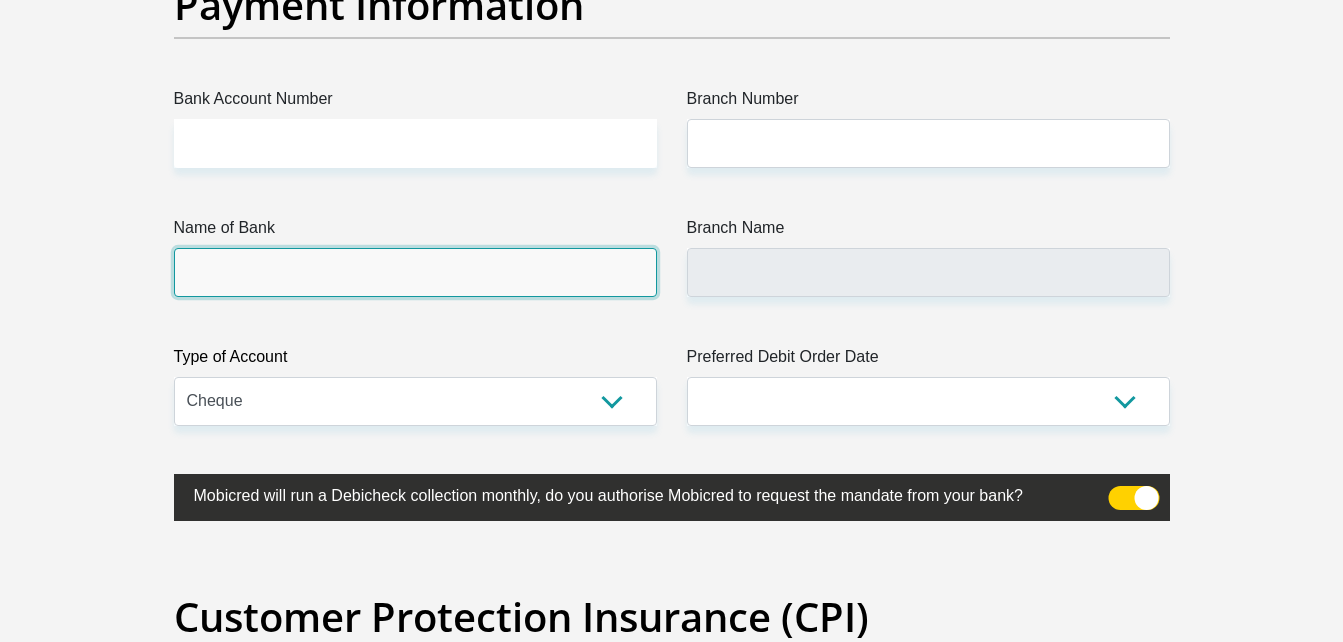 click on "Name of Bank" at bounding box center [415, 272] 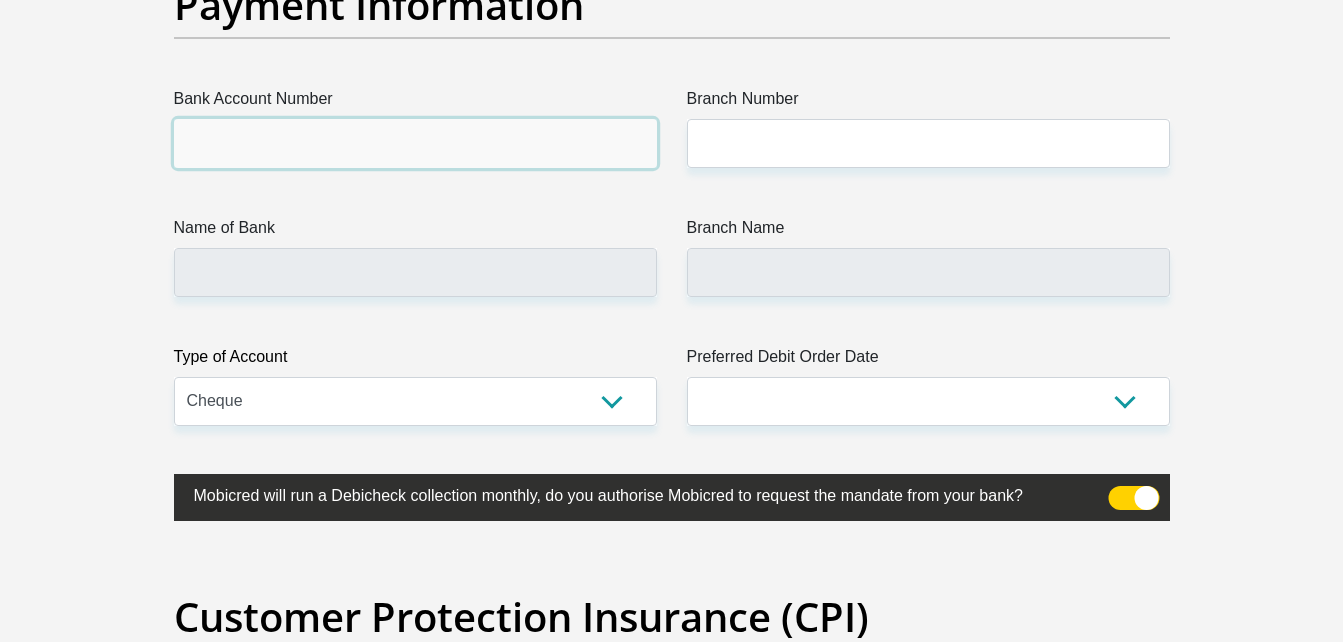 click on "Bank Account Number" at bounding box center [415, 143] 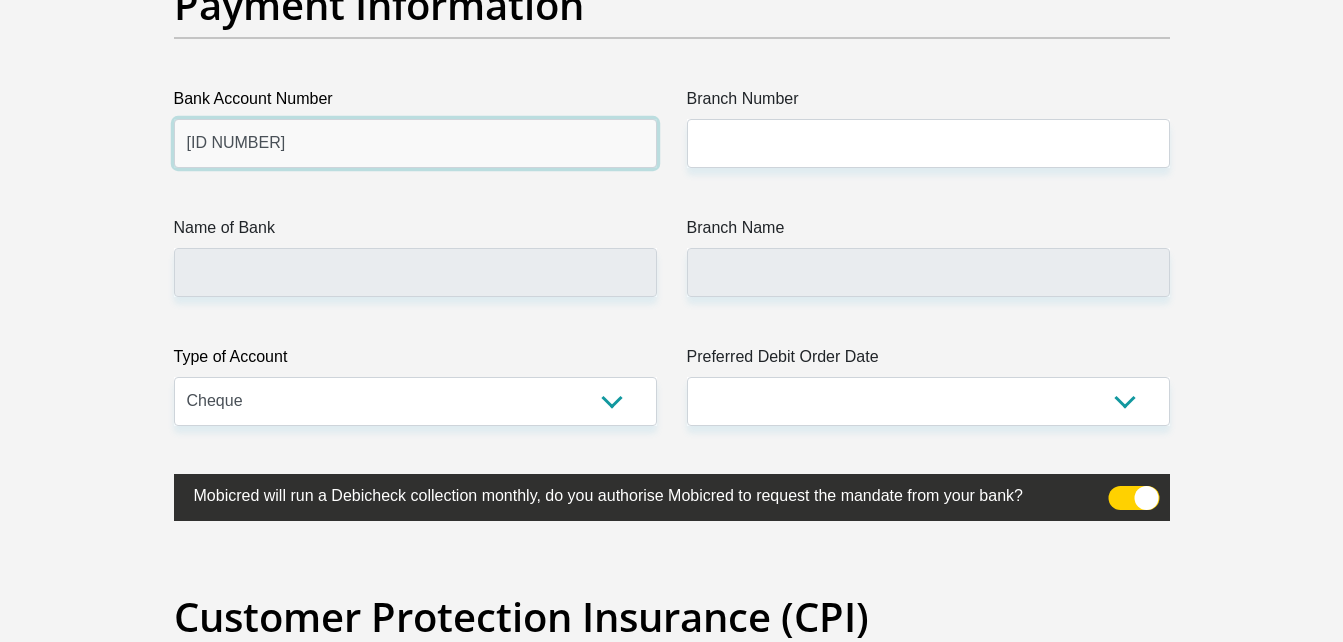 type on "[ID NUMBER]" 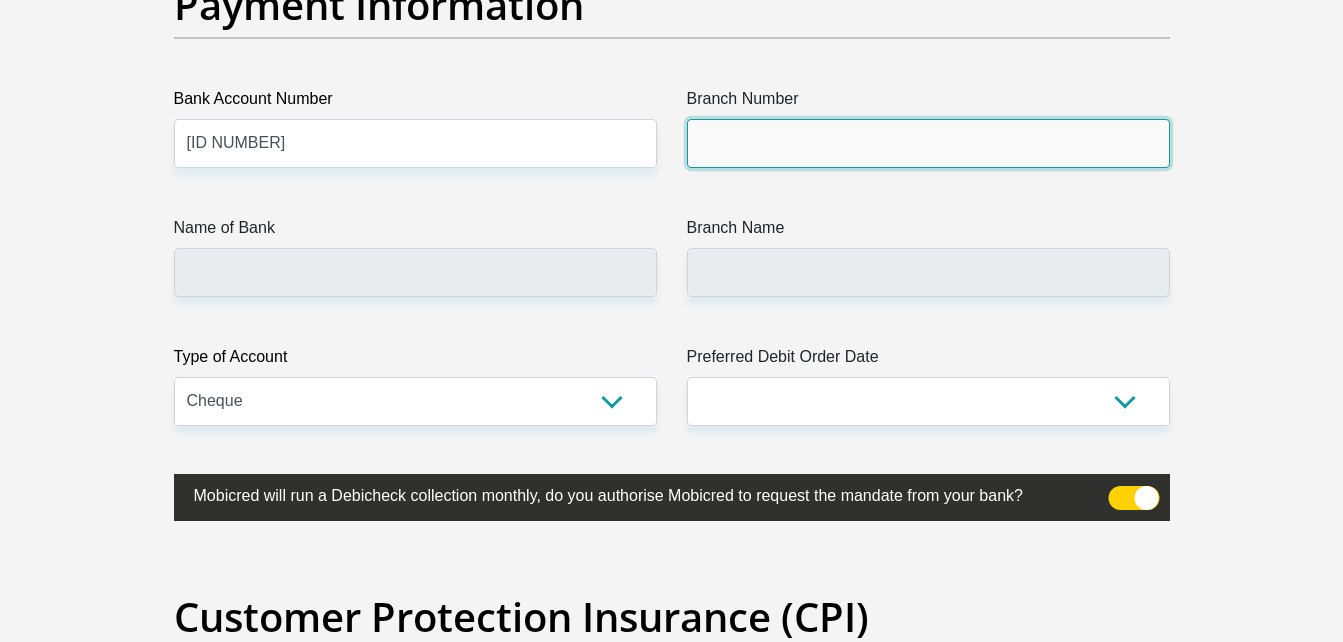 click on "Branch Number" at bounding box center (928, 143) 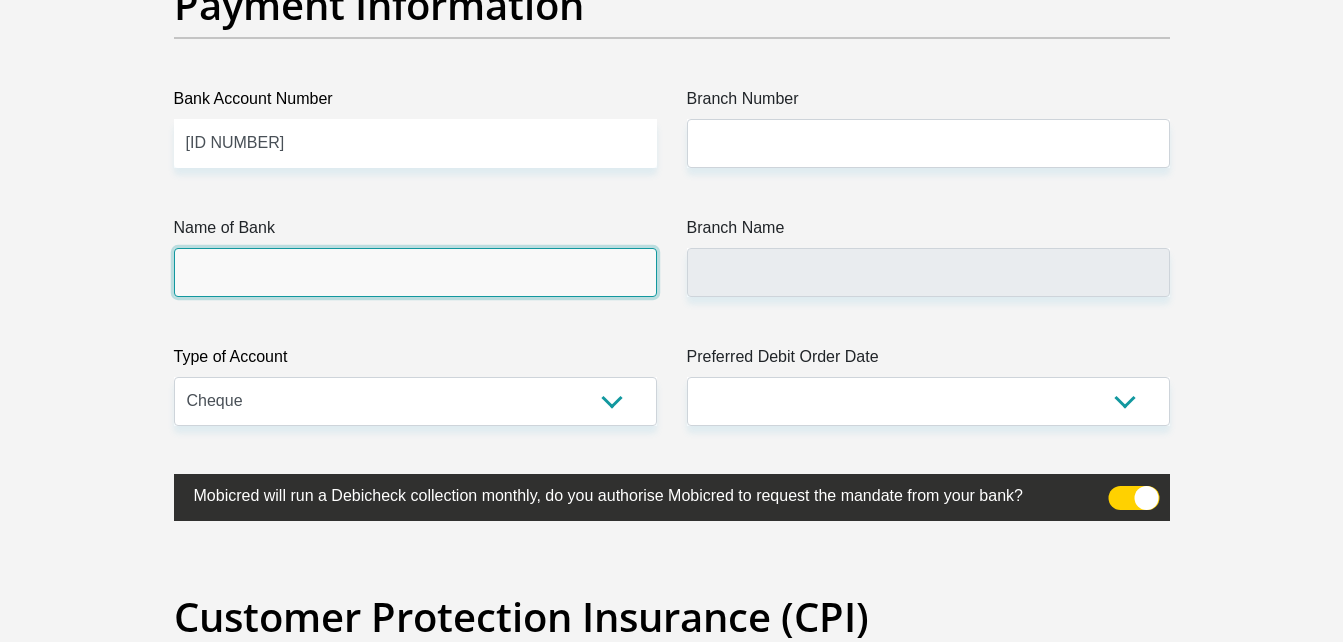 click on "Name of Bank" at bounding box center (415, 272) 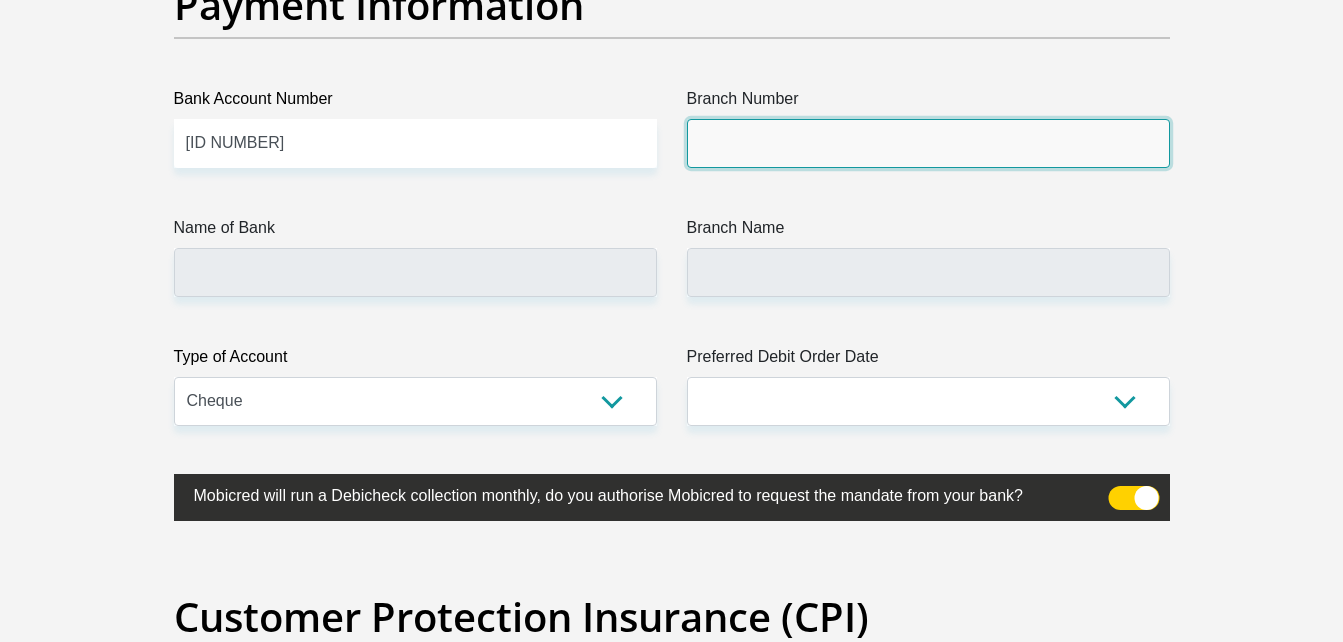 click on "Branch Number" at bounding box center [928, 143] 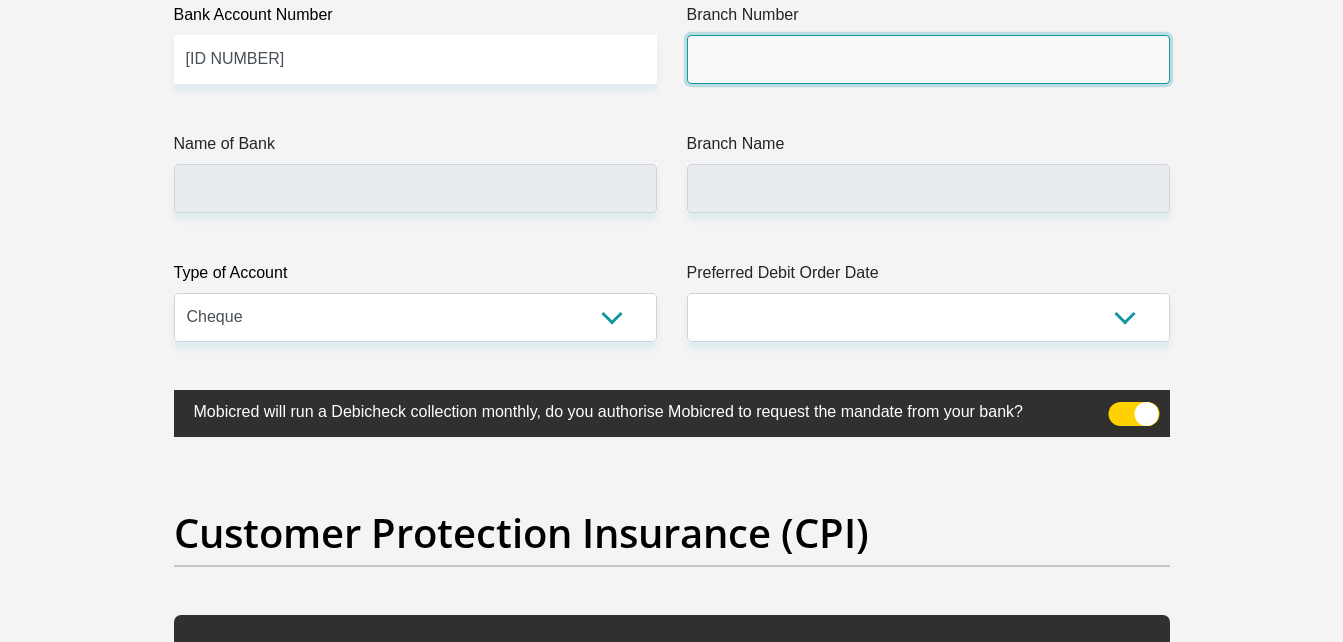 scroll, scrollTop: 4803, scrollLeft: 0, axis: vertical 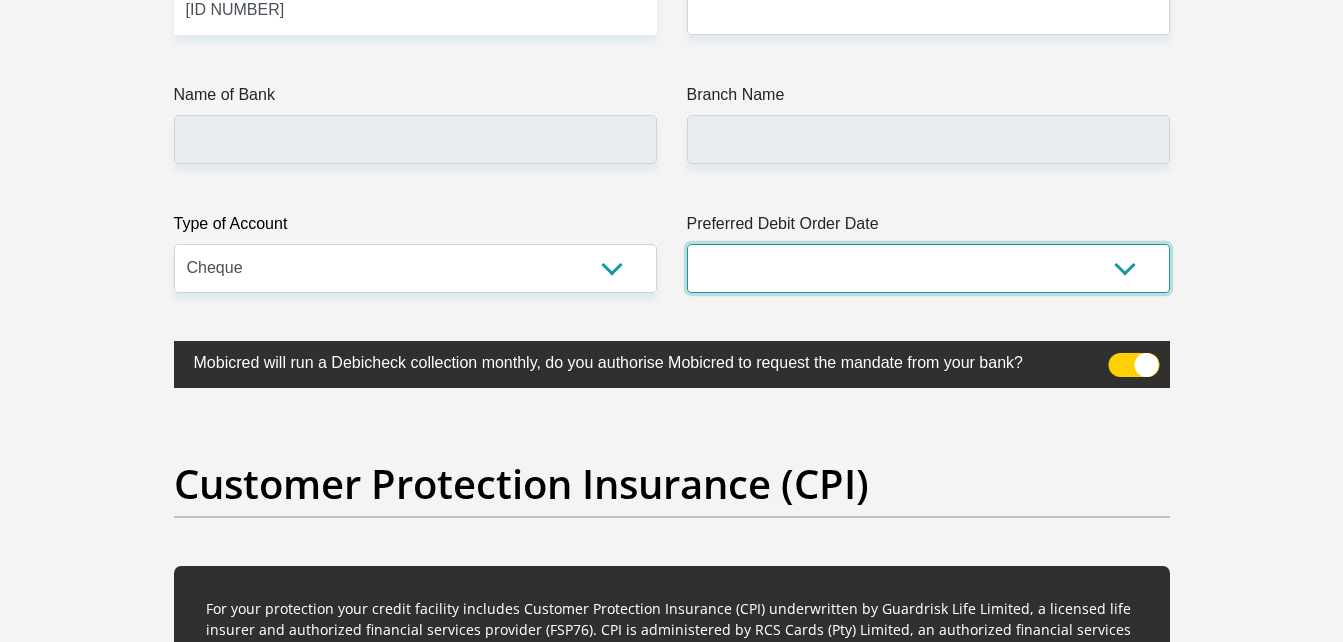 click on "1st
2nd
3rd
4th
5th
7th
18th
19th
20th
21st
22nd
23rd
24th
25th
26th
27th
28th
29th
30th" at bounding box center [928, 268] 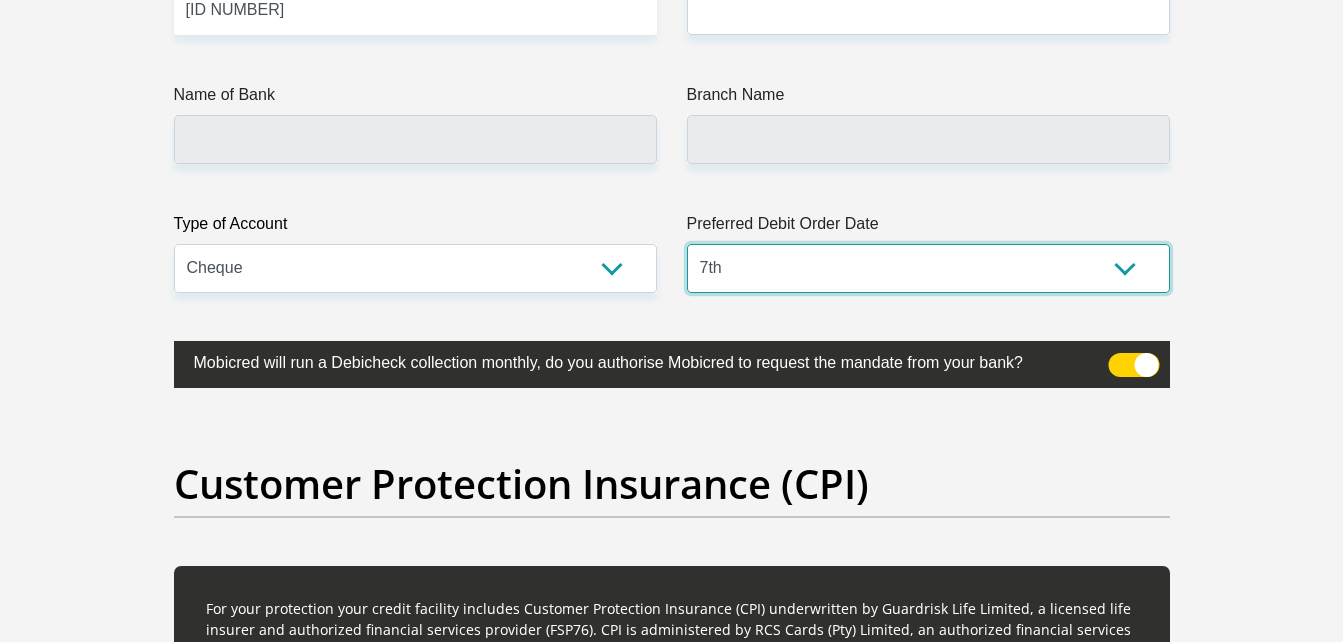 click on "1st
2nd
3rd
4th
5th
7th
18th
19th
20th
21st
22nd
23rd
24th
25th
26th
27th
28th
29th
30th" at bounding box center (928, 268) 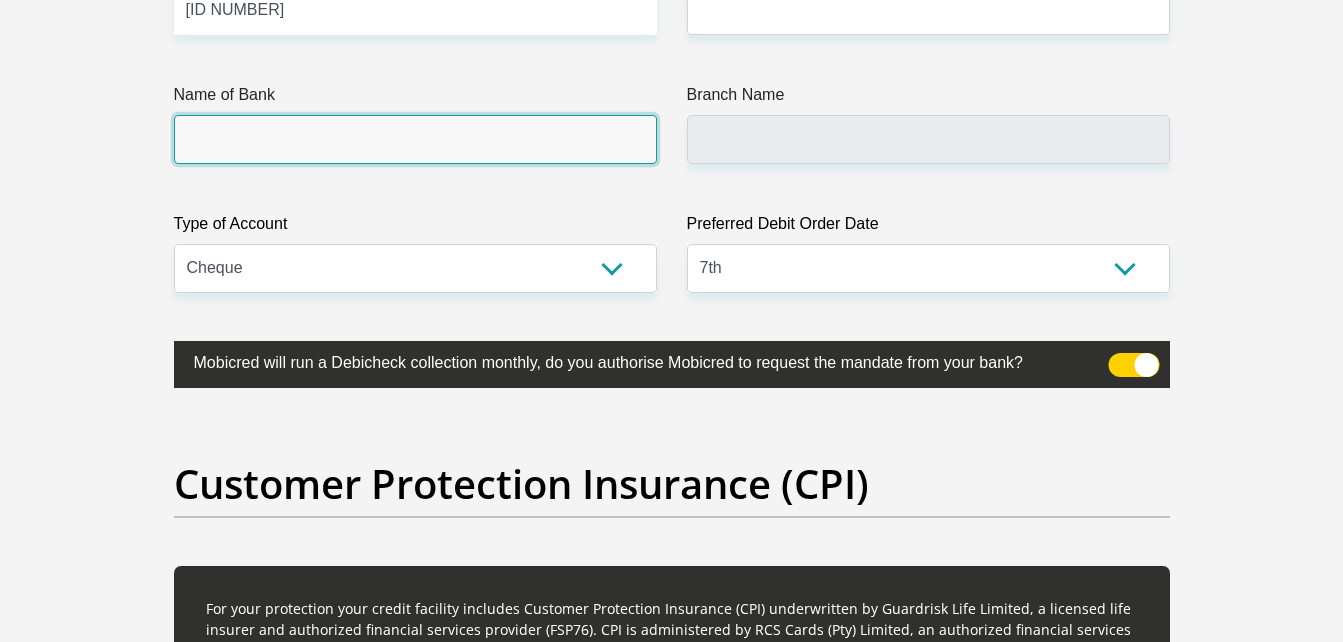 click on "Name of Bank" at bounding box center [415, 139] 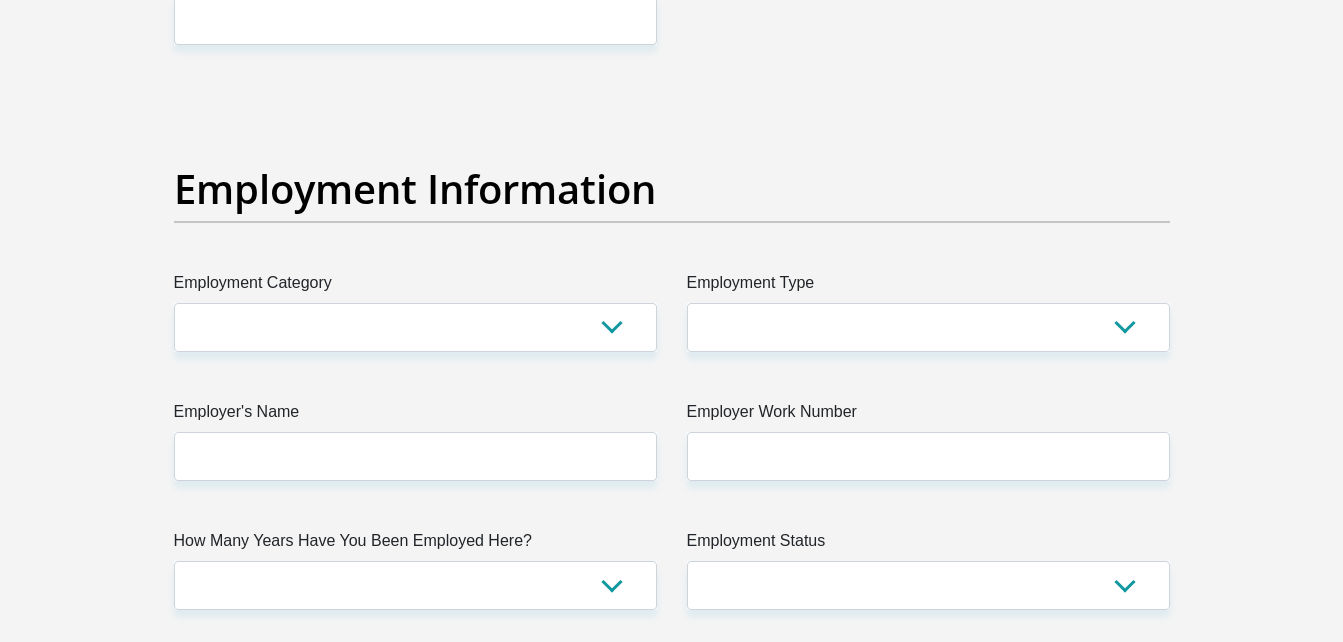 scroll, scrollTop: 3447, scrollLeft: 0, axis: vertical 